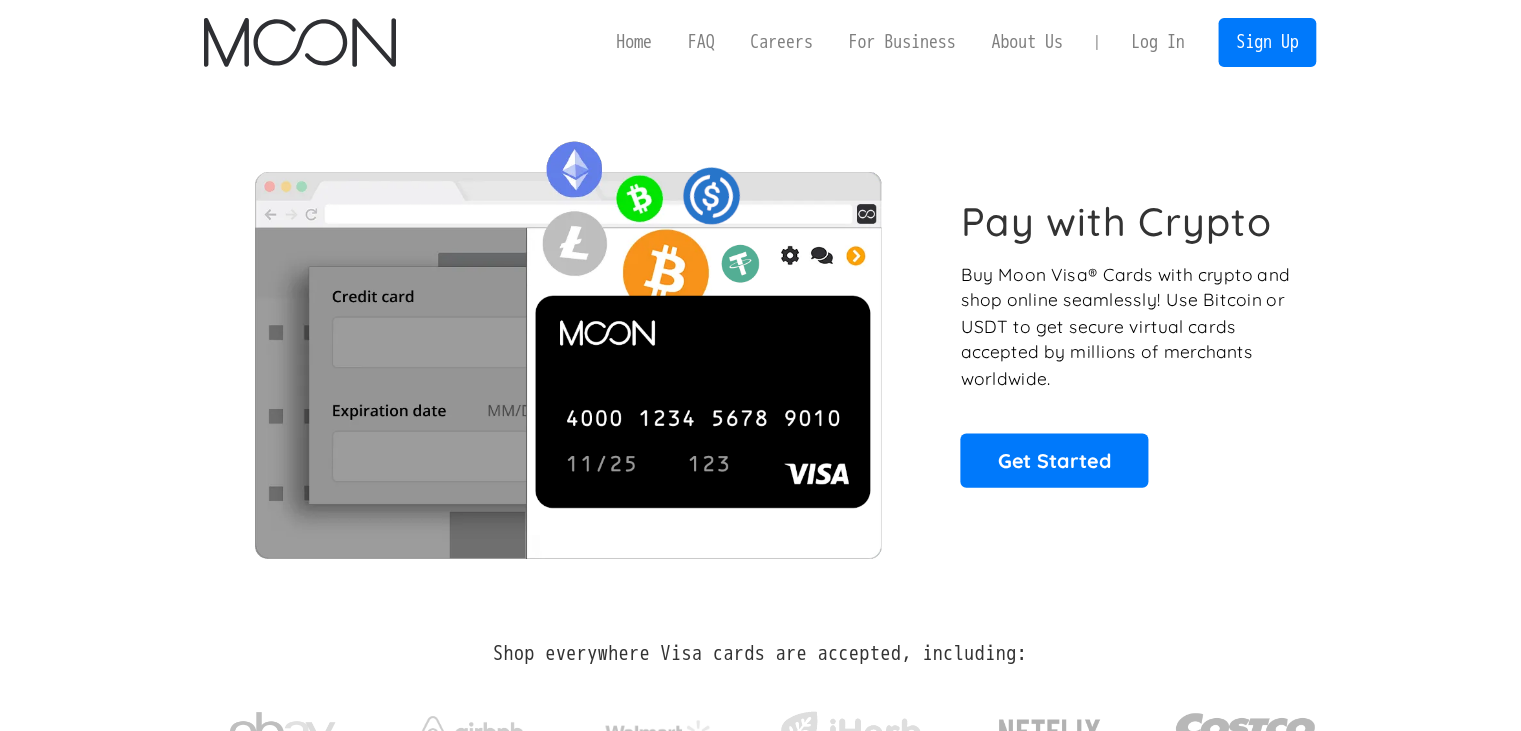 scroll, scrollTop: 0, scrollLeft: 0, axis: both 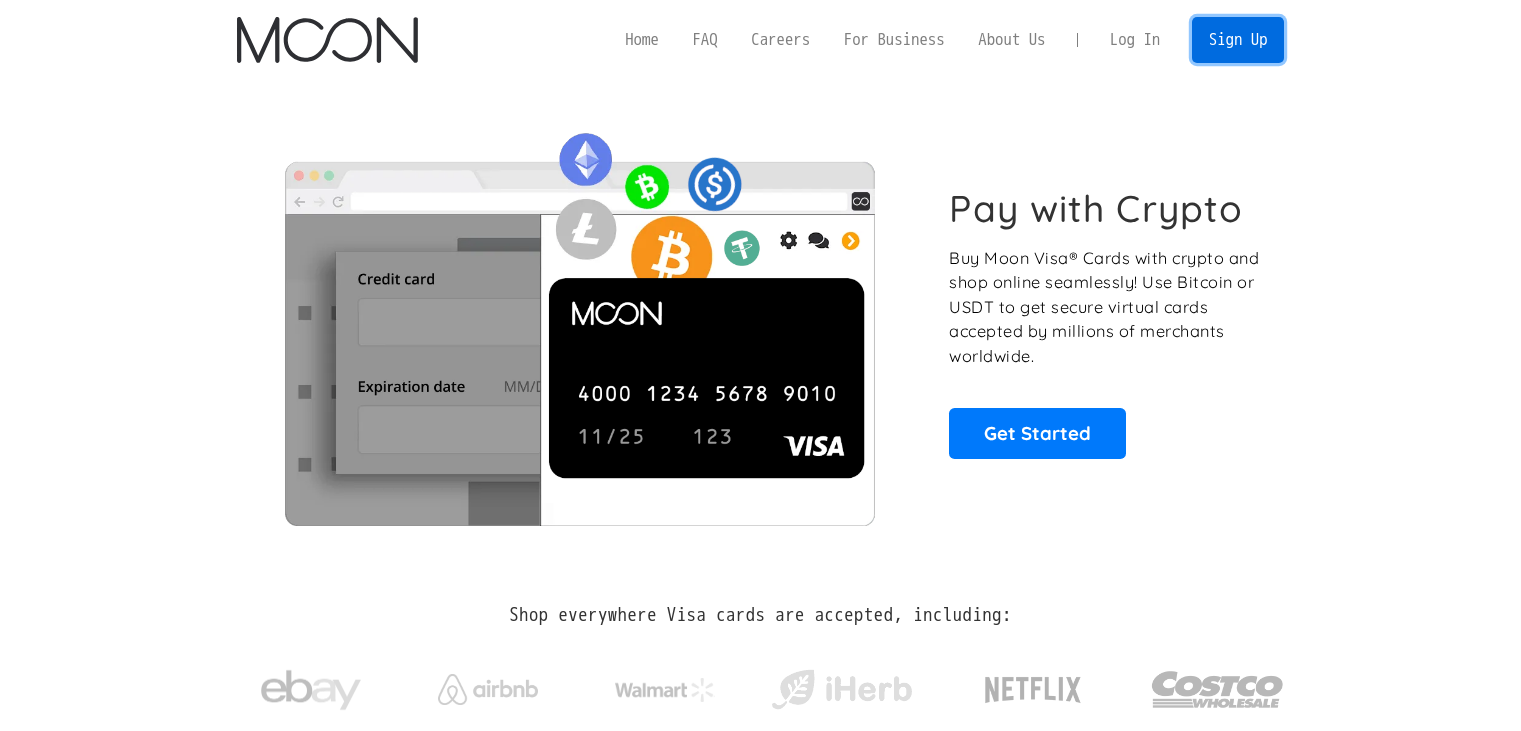 click on "Sign Up" at bounding box center [1238, 39] 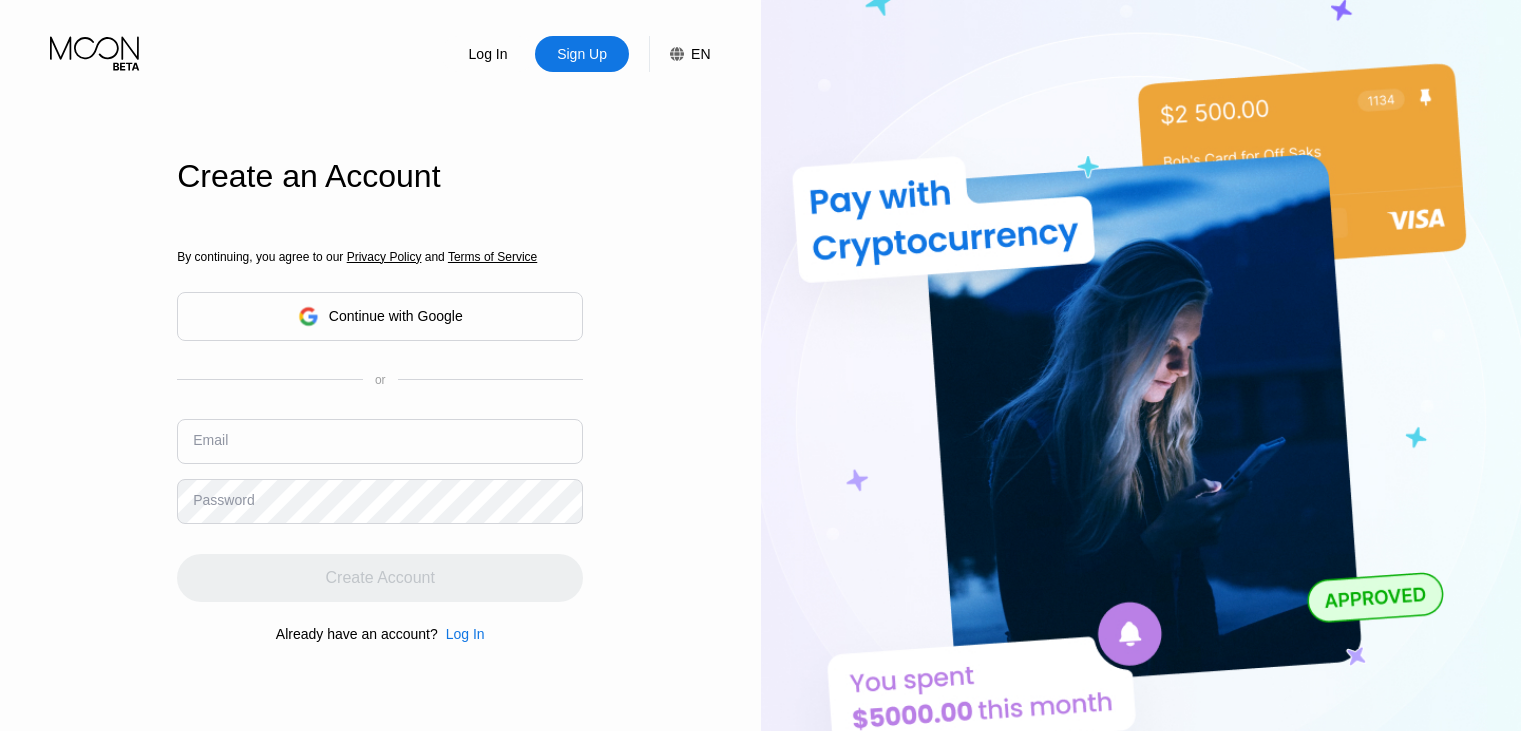 scroll, scrollTop: 0, scrollLeft: 0, axis: both 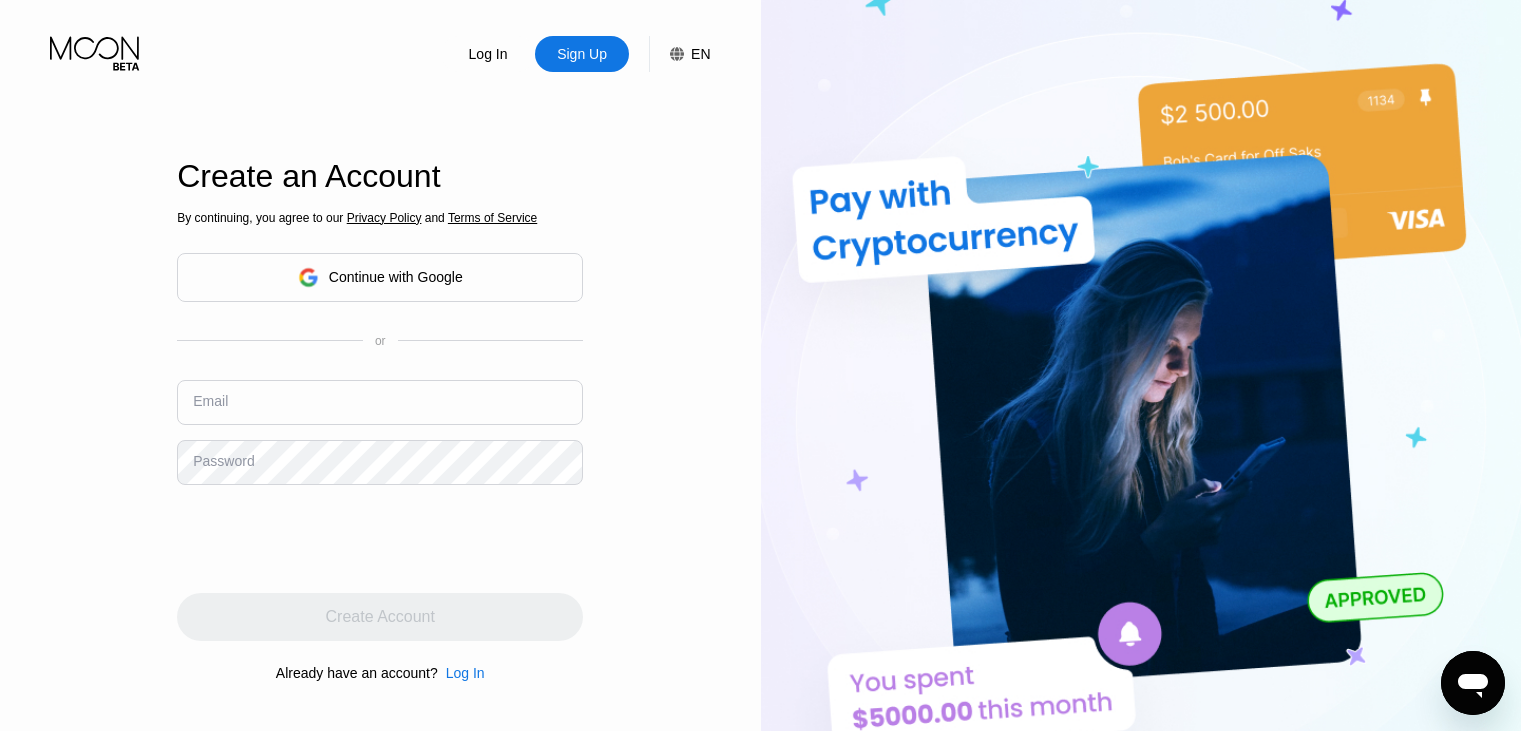 click at bounding box center (380, 402) 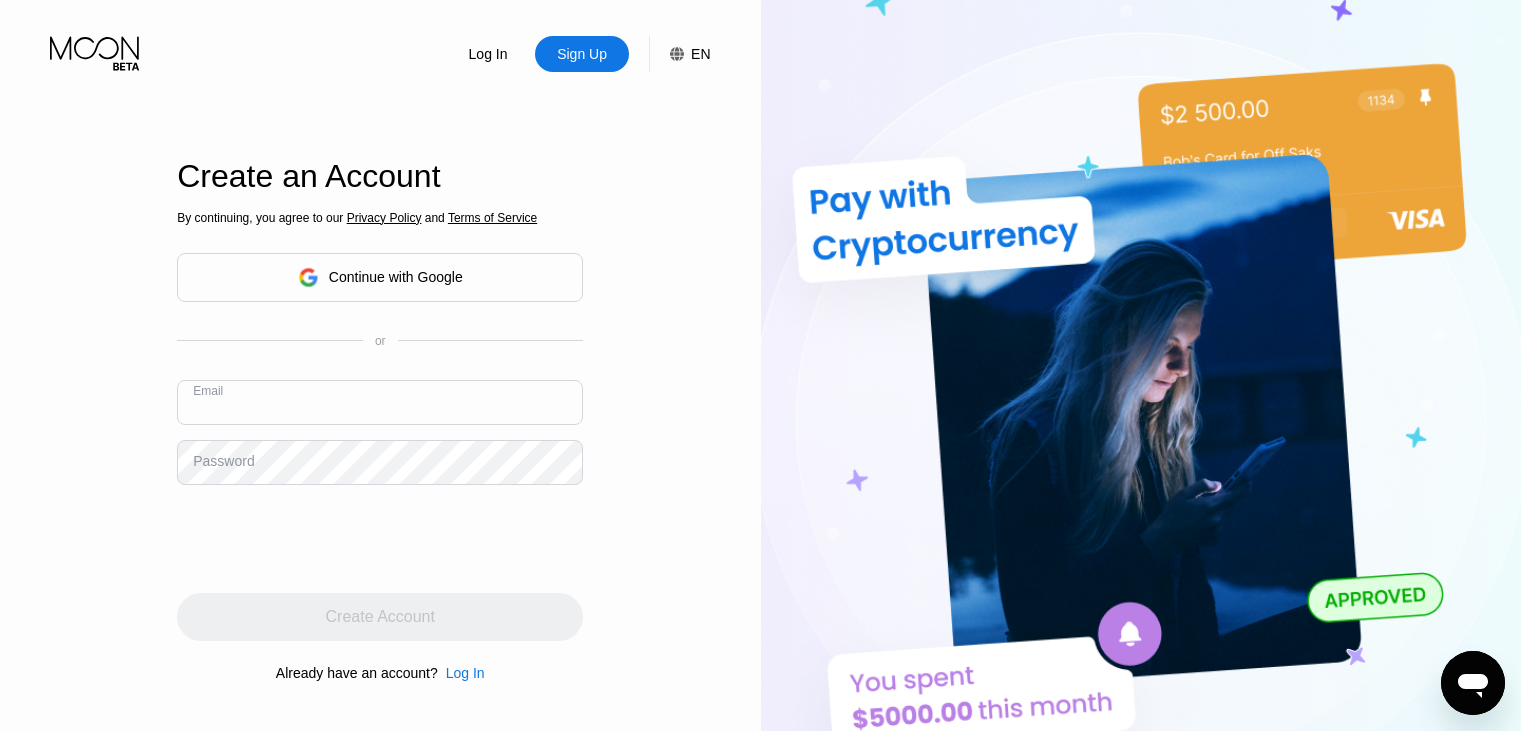 paste on "[EMAIL]" 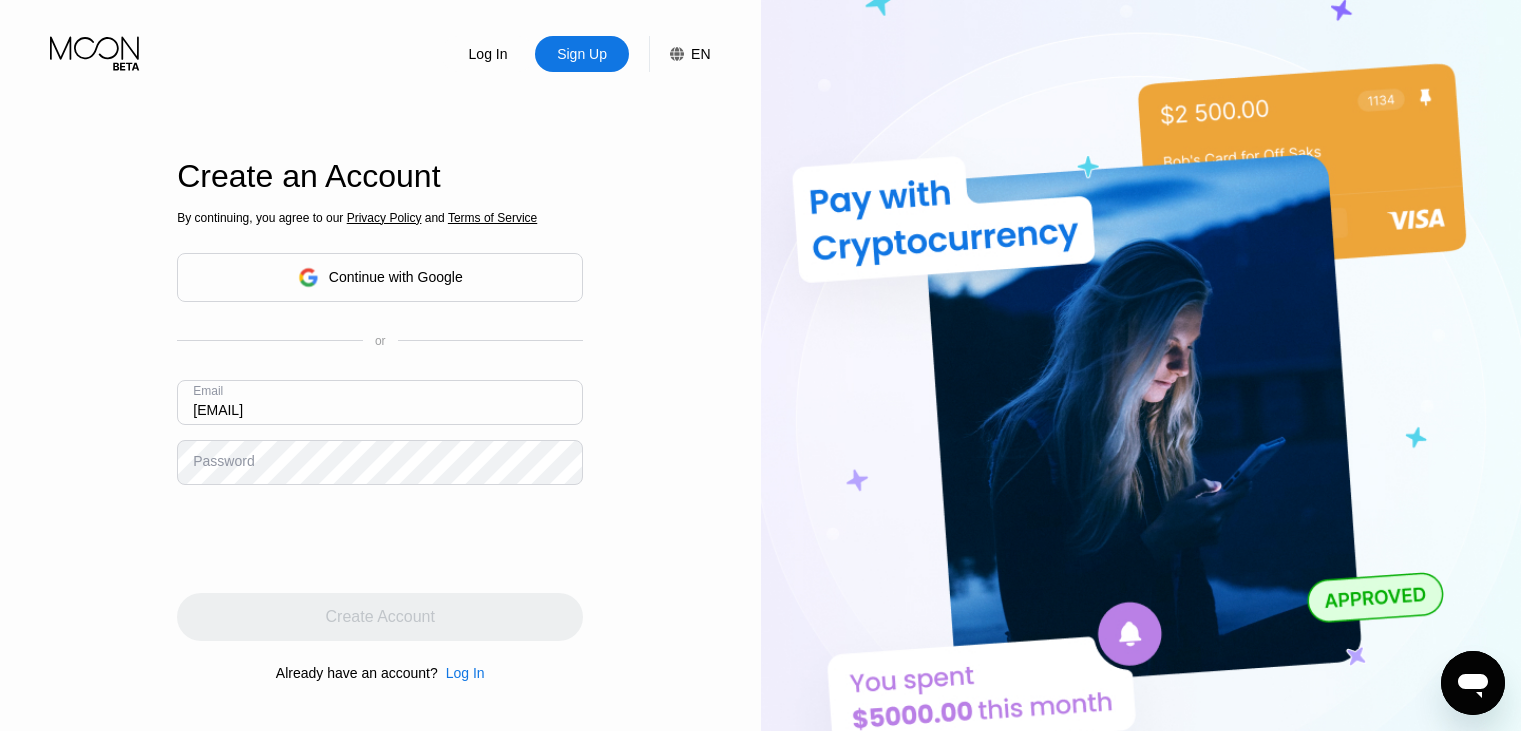 type on "[EMAIL]" 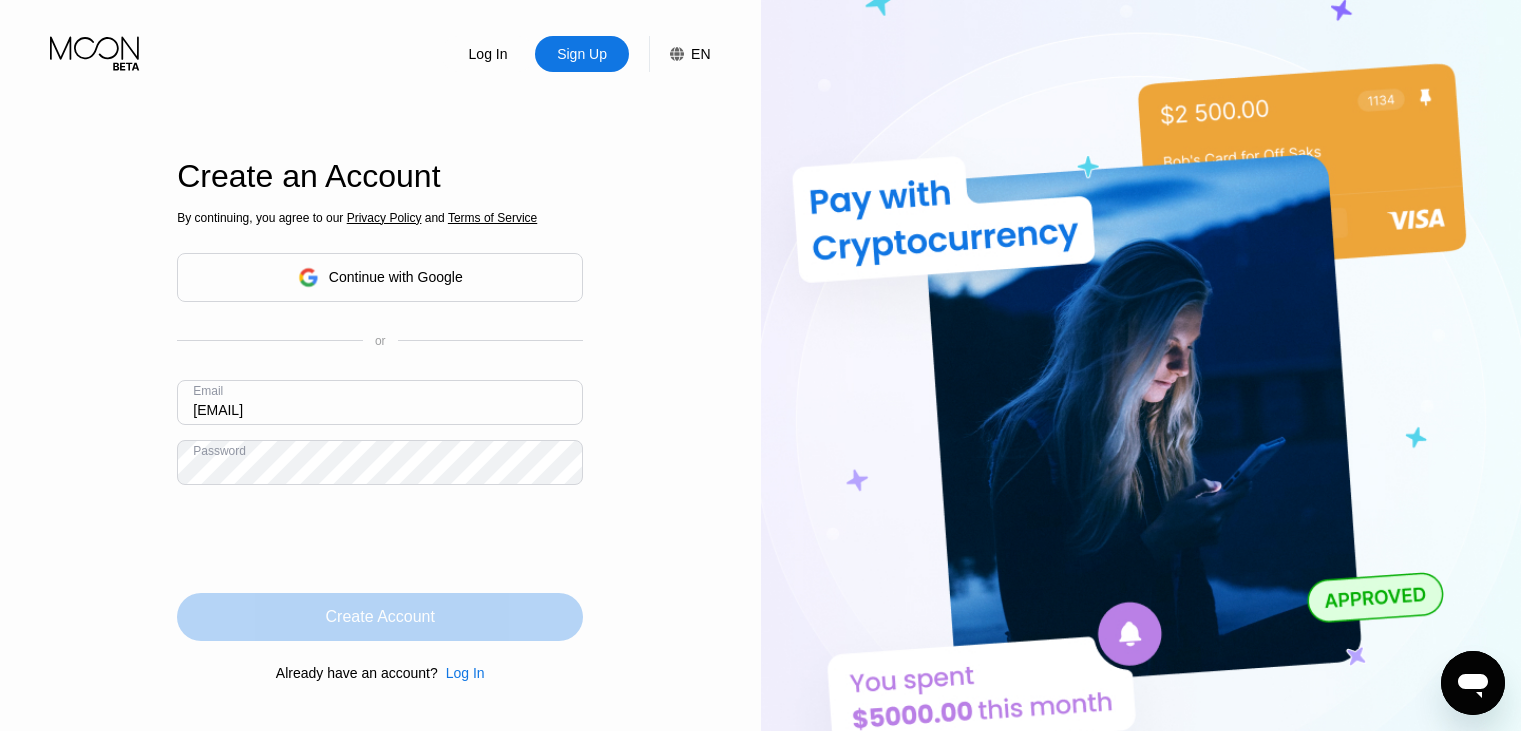 click on "Create Account" at bounding box center [380, 617] 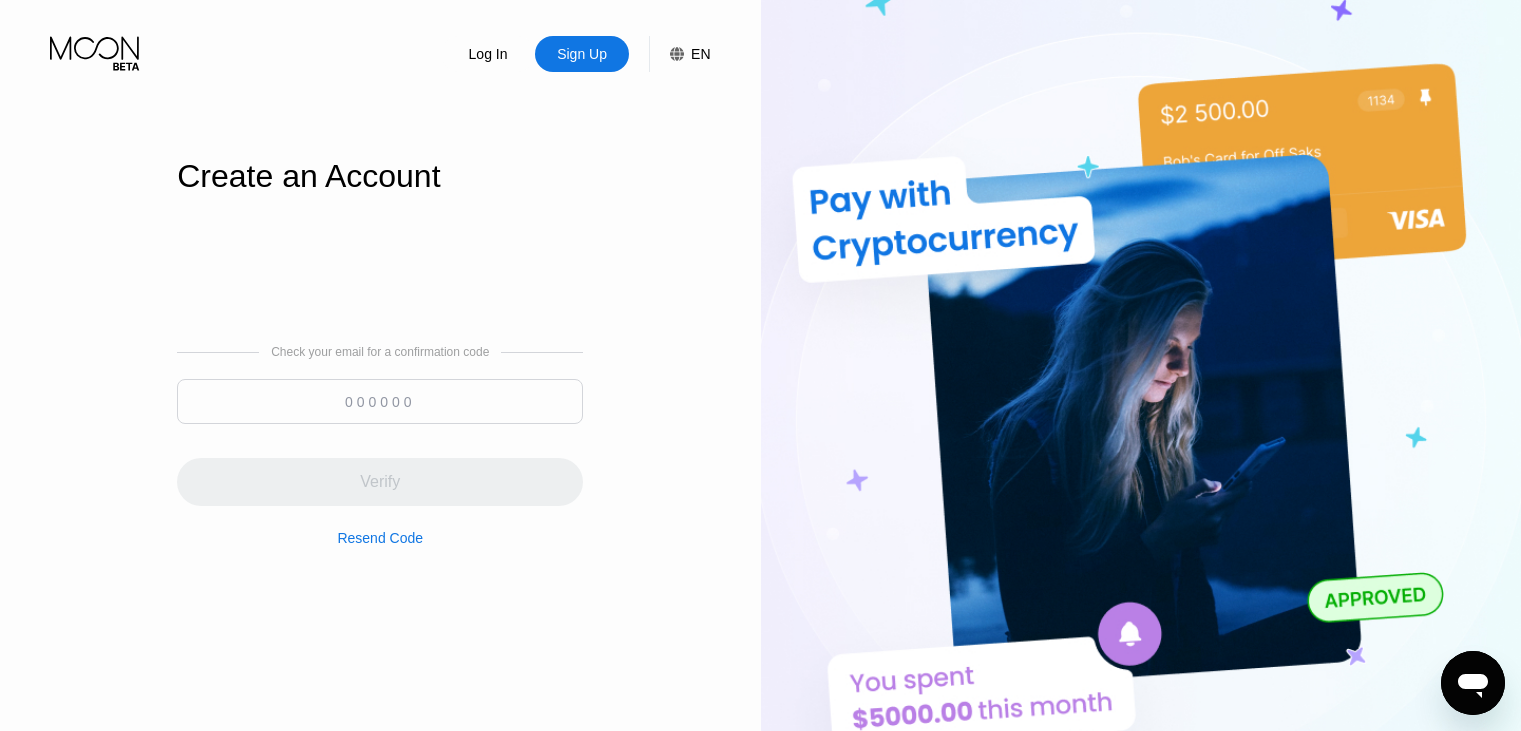 click at bounding box center [380, 401] 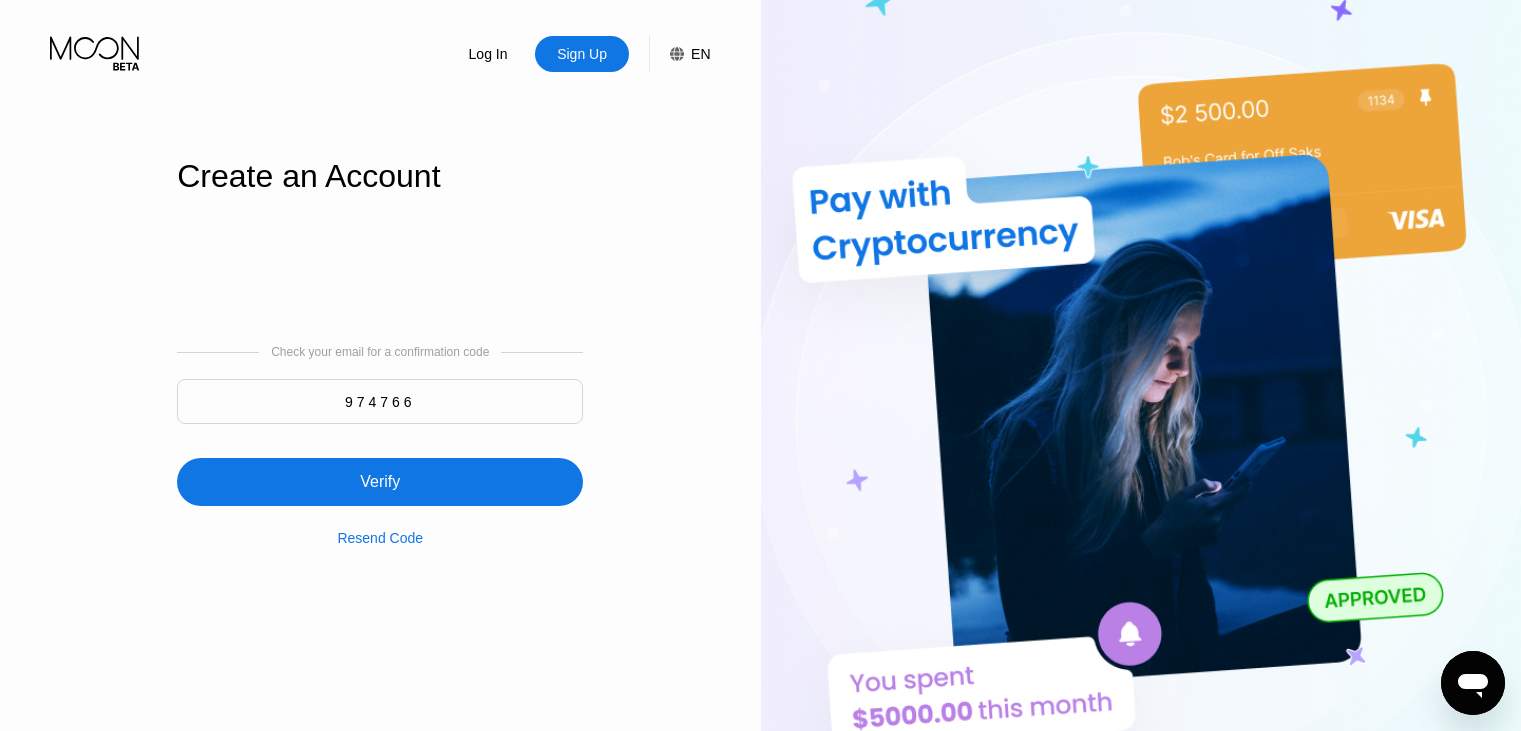 type on "974766" 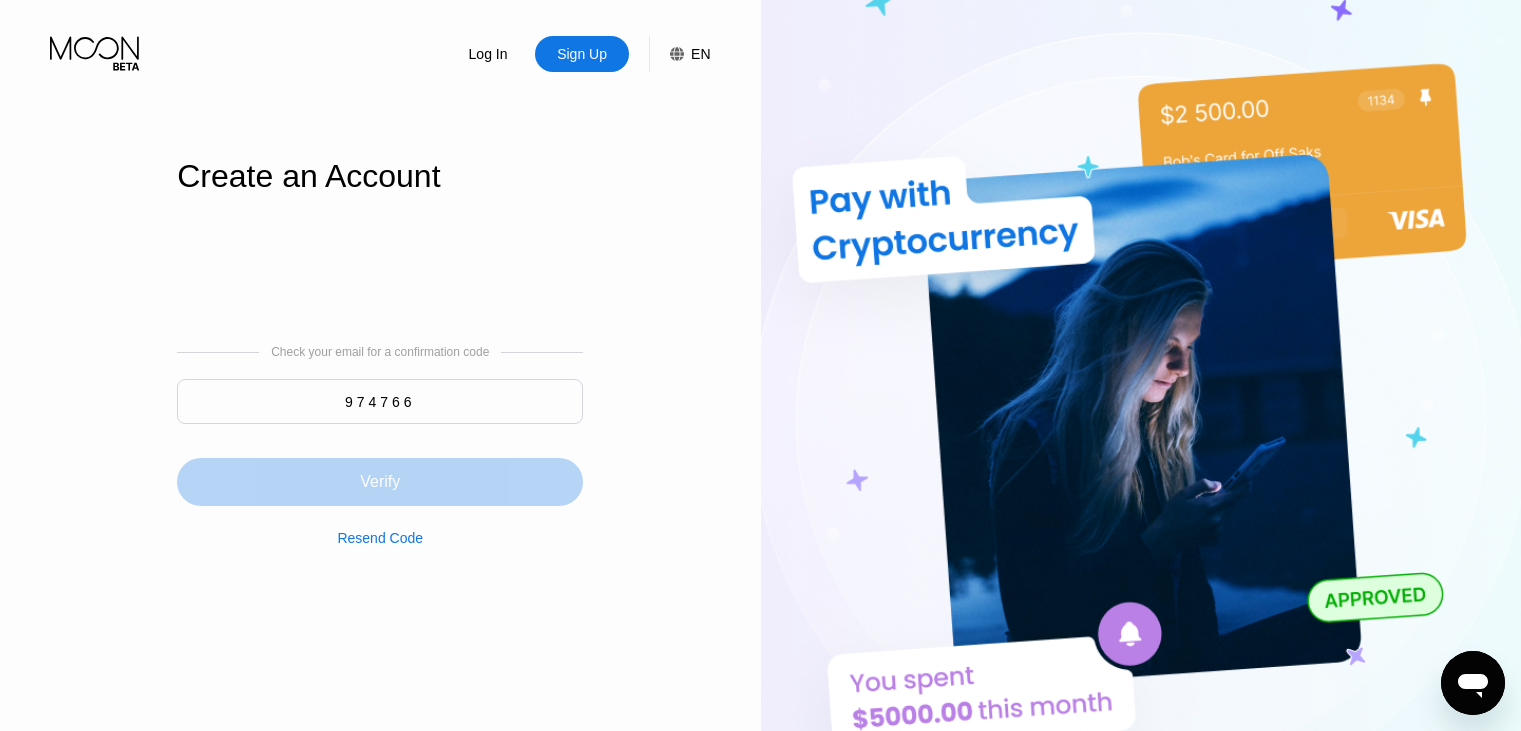click on "Verify" at bounding box center [380, 482] 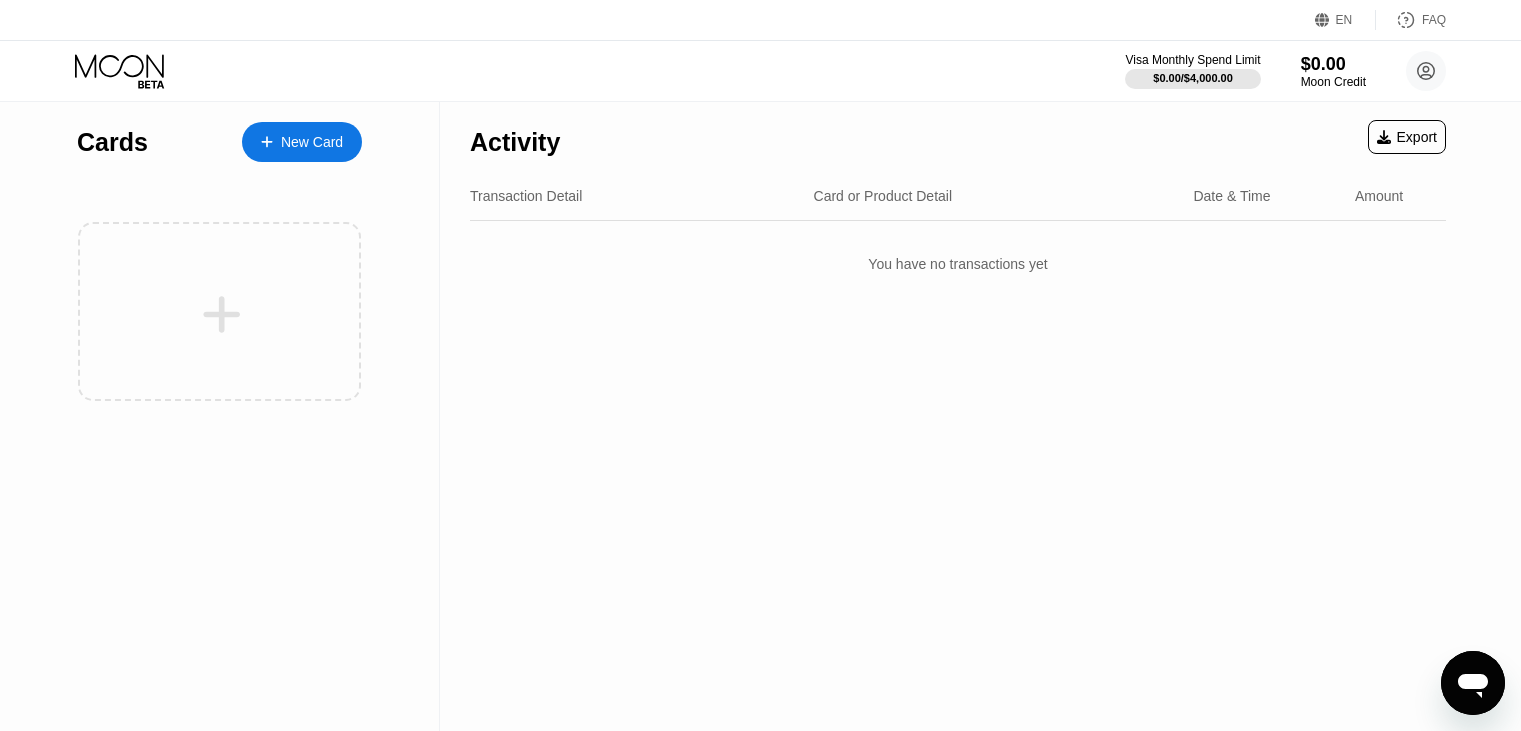 click on "New Card" at bounding box center (312, 142) 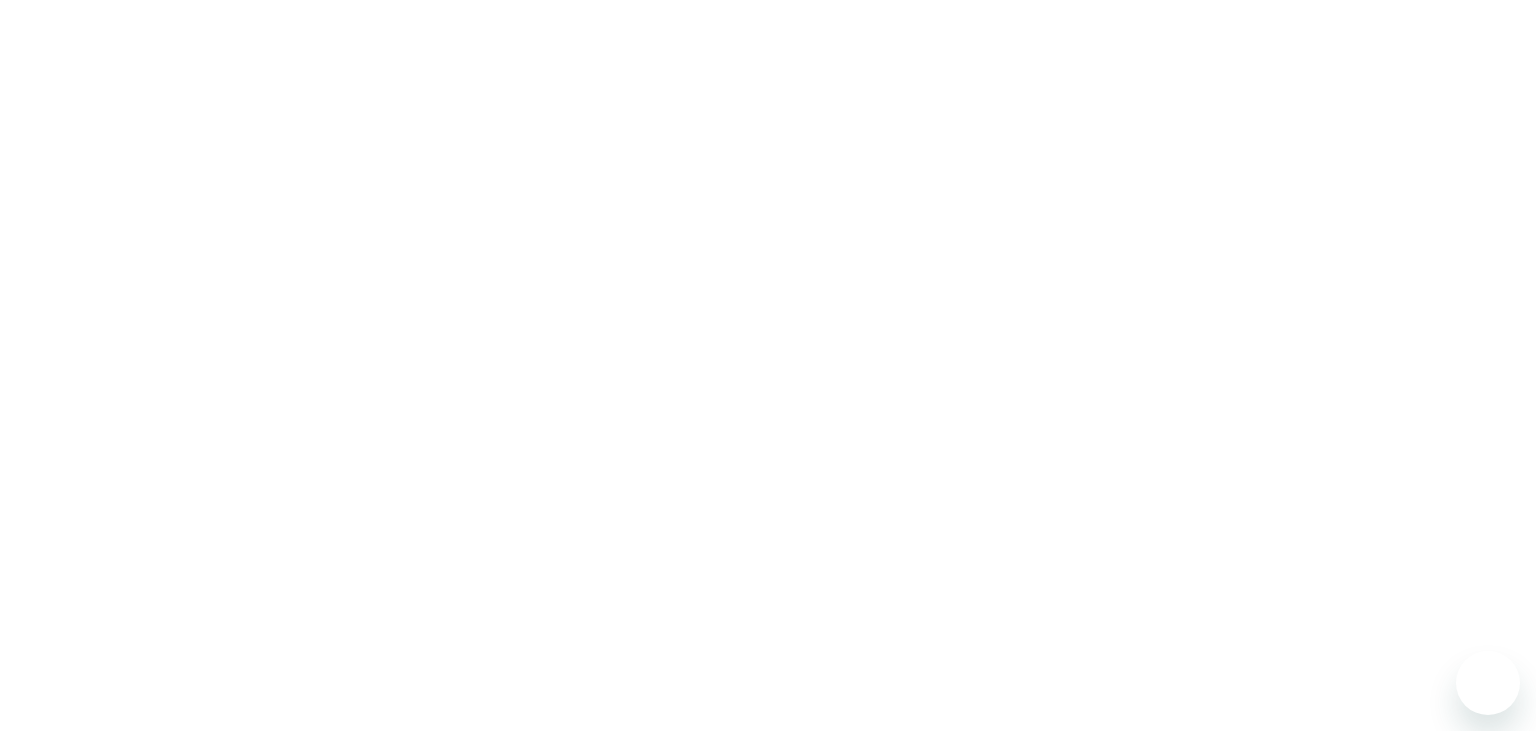 scroll, scrollTop: 0, scrollLeft: 0, axis: both 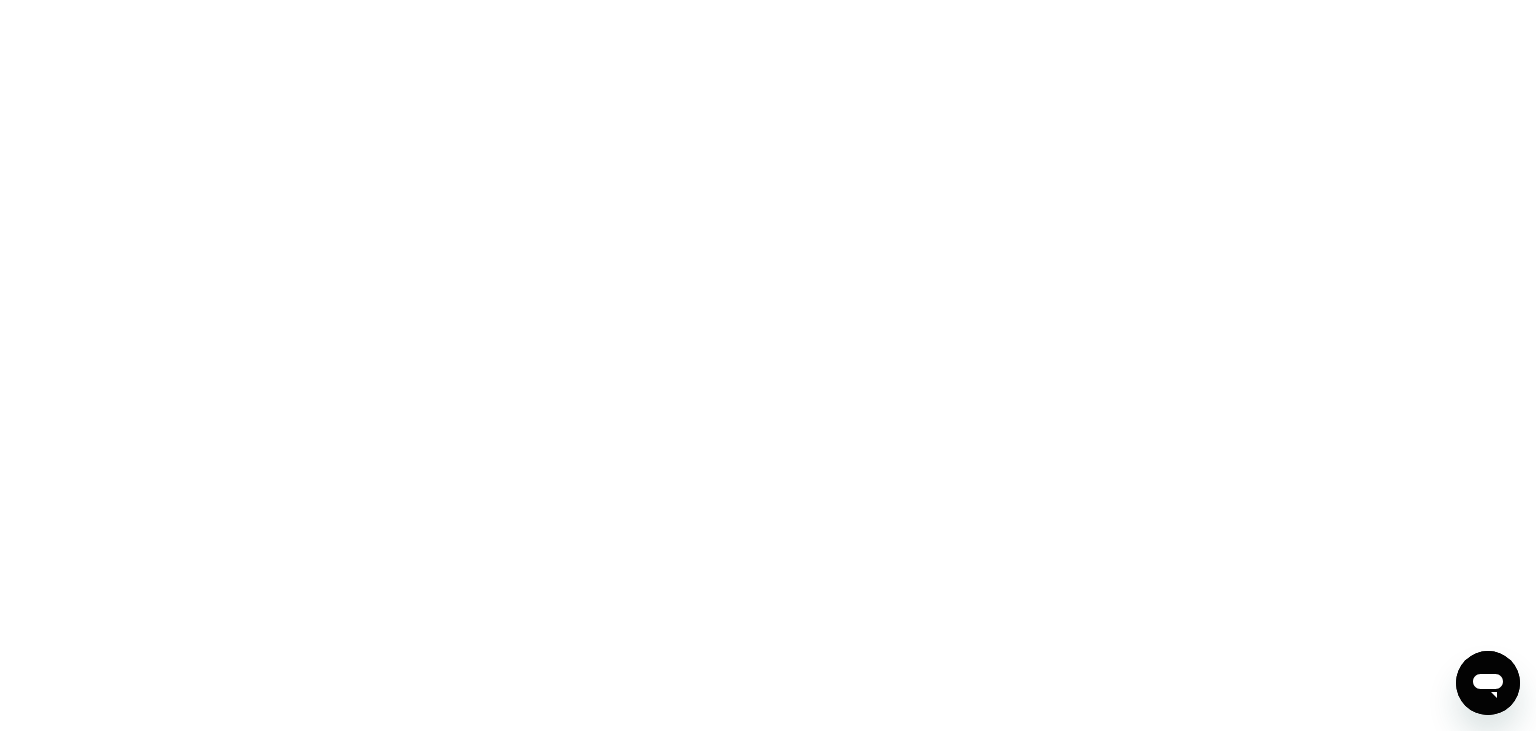 click at bounding box center (768, 365) 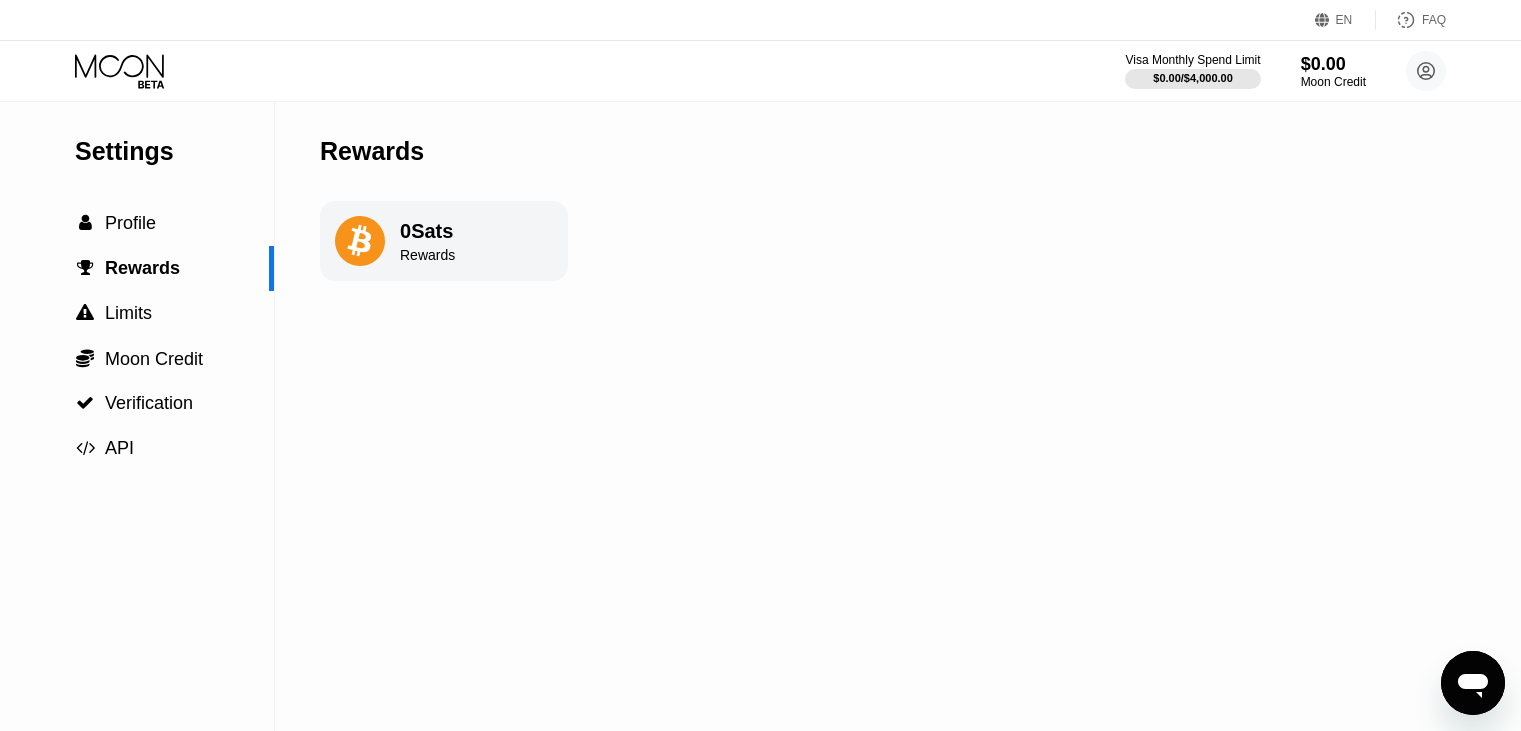 click on "EN" at bounding box center [1344, 20] 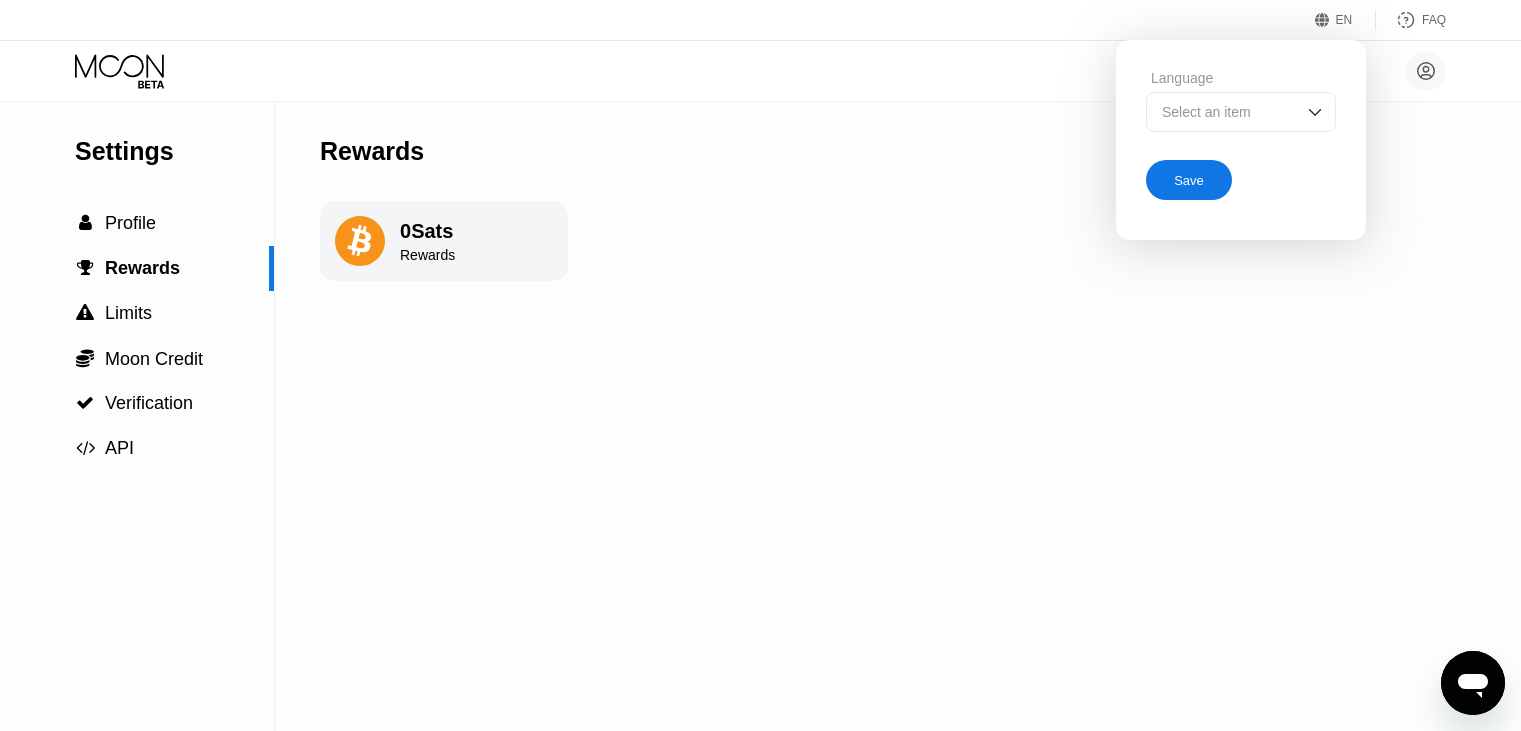 click on "Select an item" at bounding box center (1241, 112) 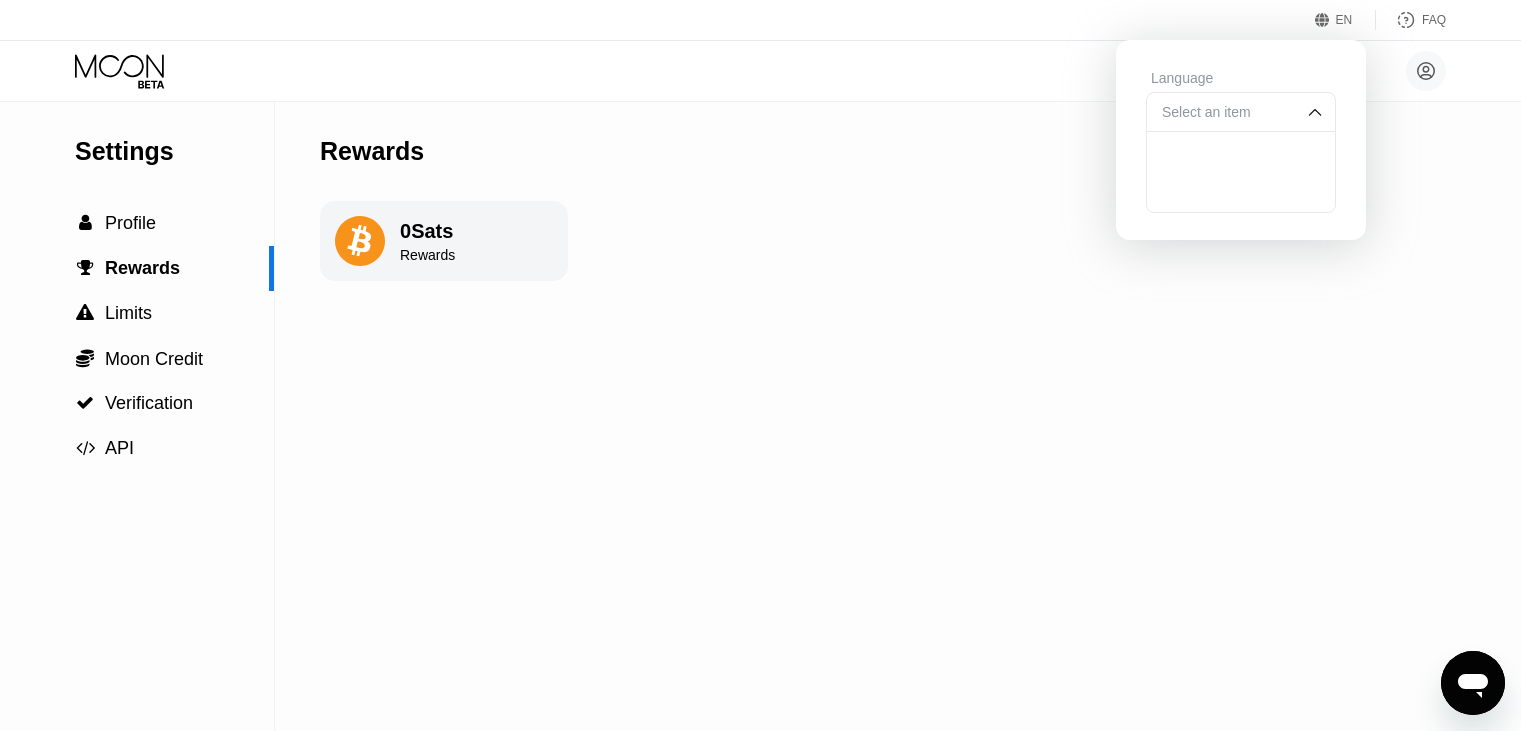 click on "Select an item" at bounding box center [1241, 112] 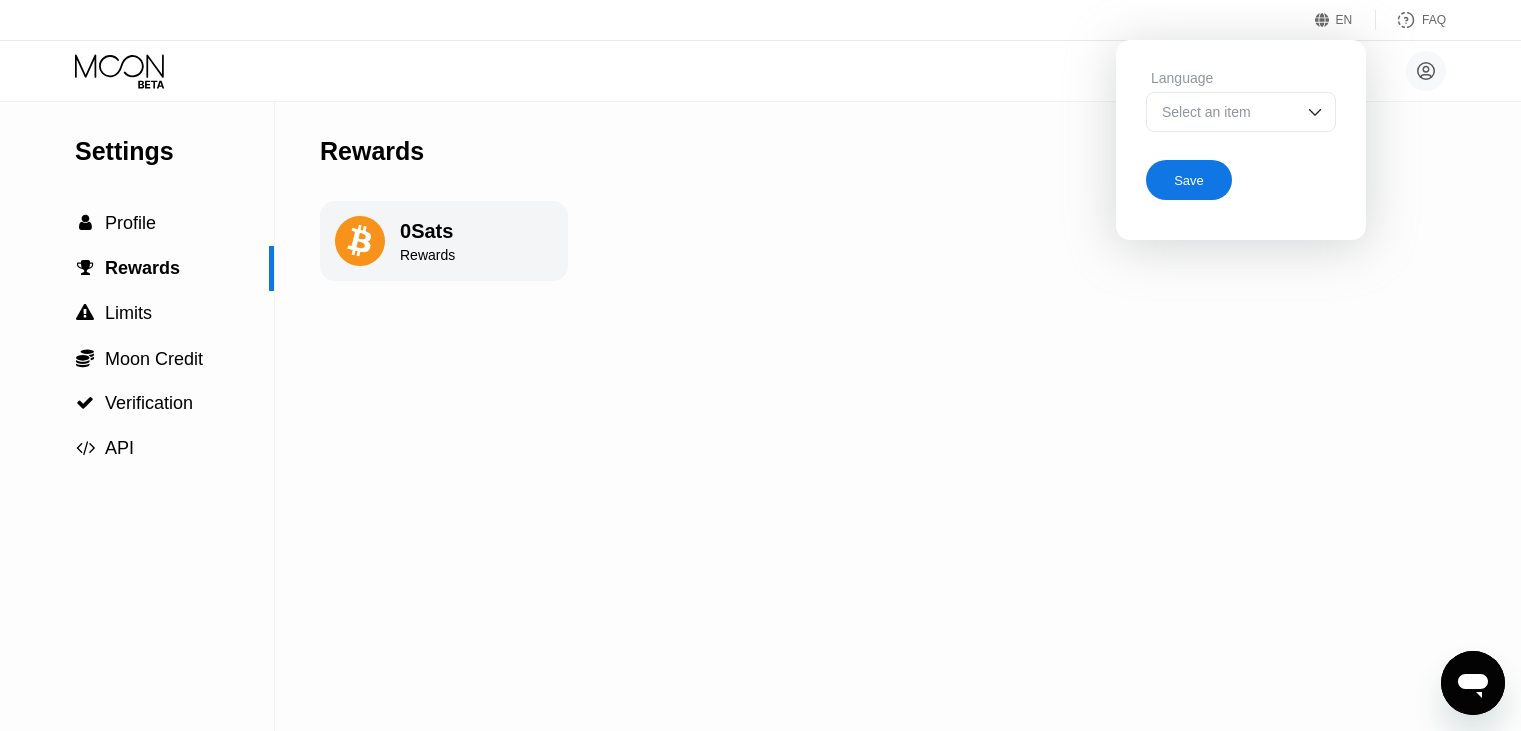 click on "Select an item" at bounding box center (1241, 112) 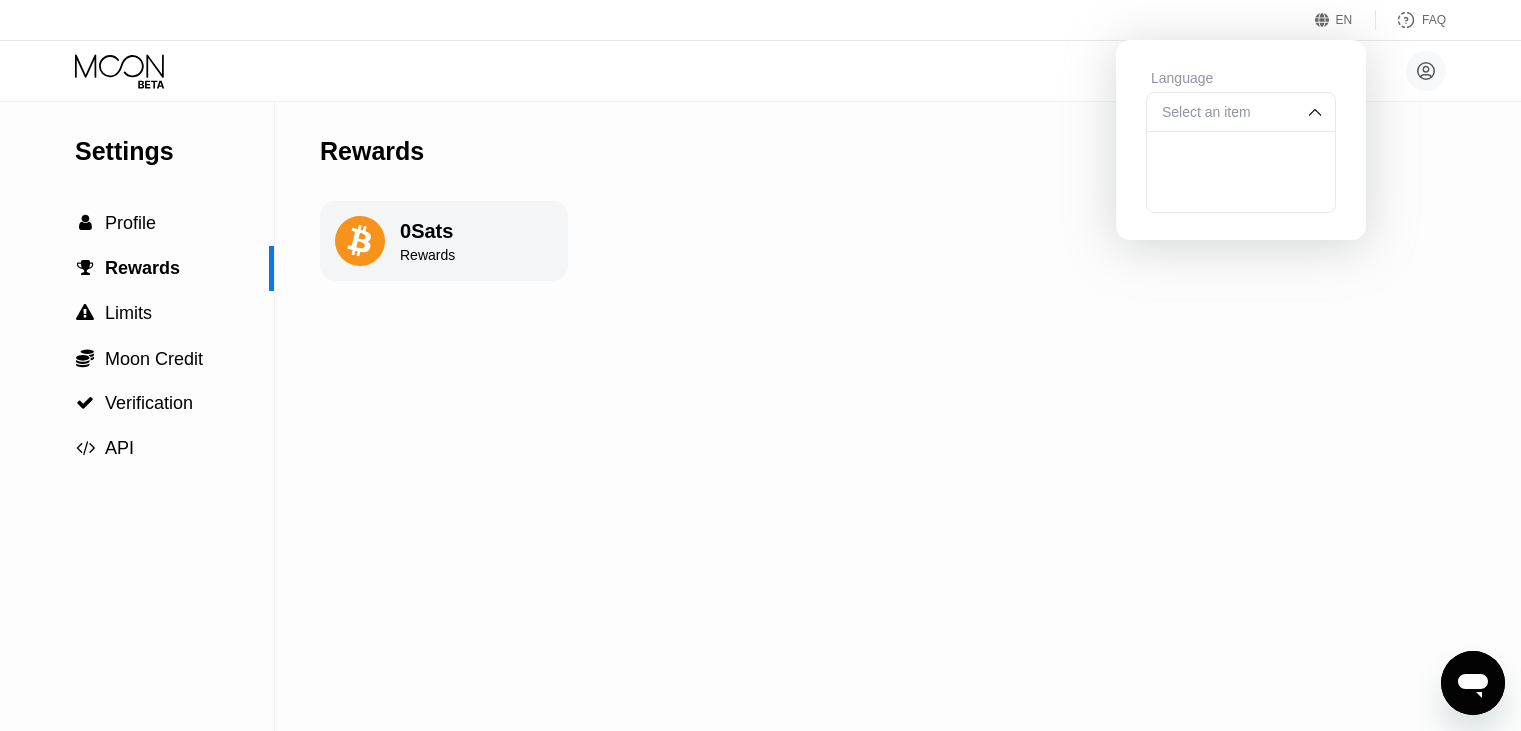 click on "Select an item" at bounding box center (1241, 112) 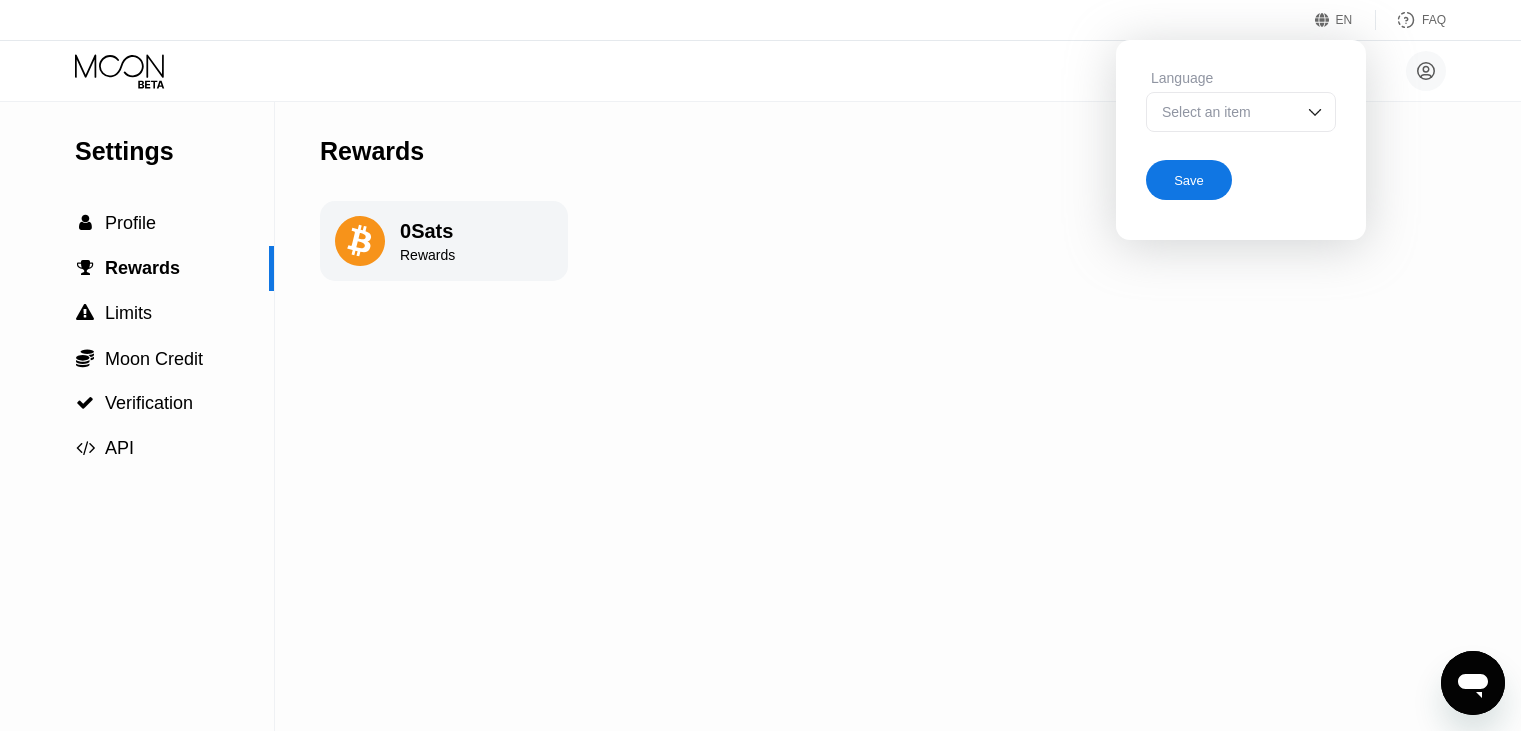 click on "Settings  Profile  Rewards  Limits  Moon Credit  Verification  API Rewards 0  Sats Rewards" at bounding box center [760, 416] 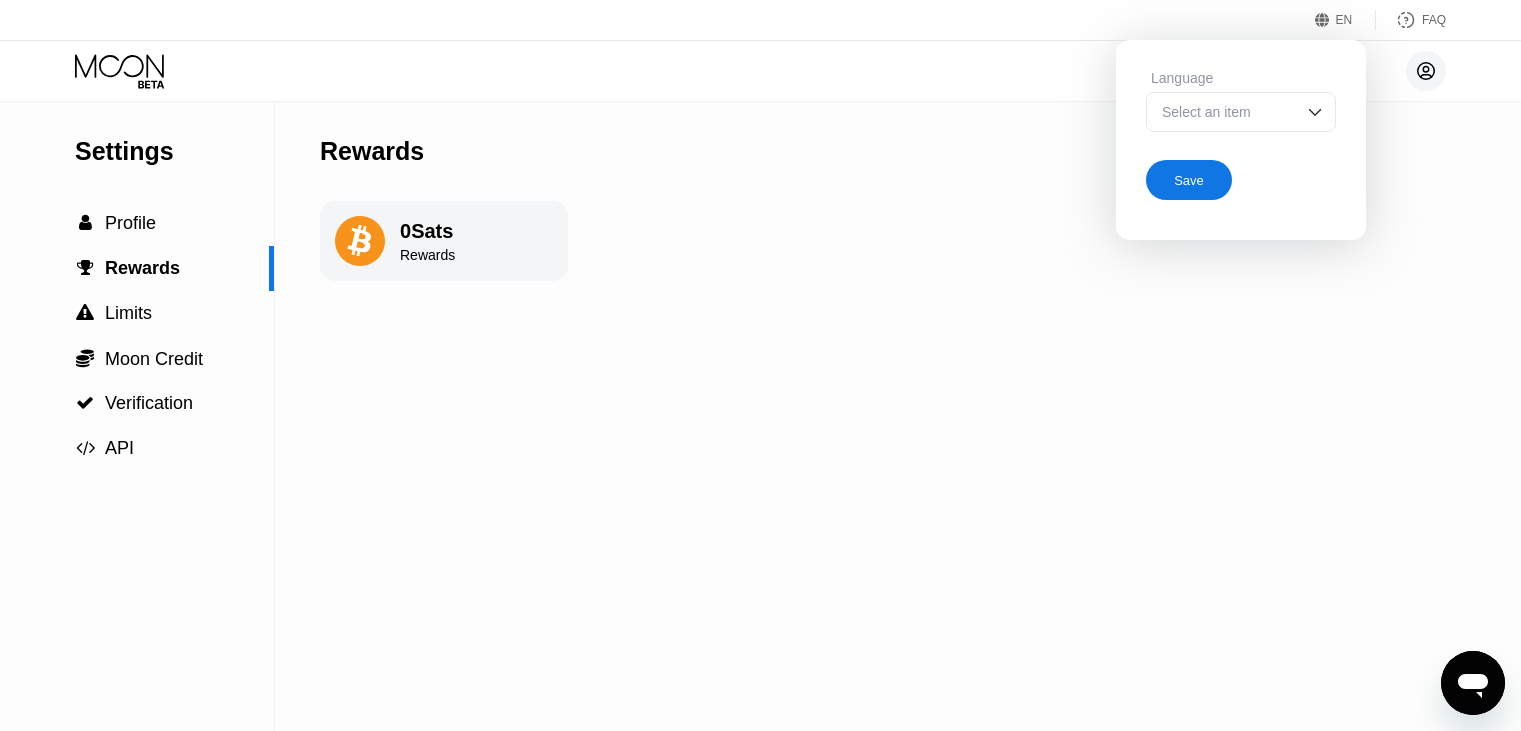 click 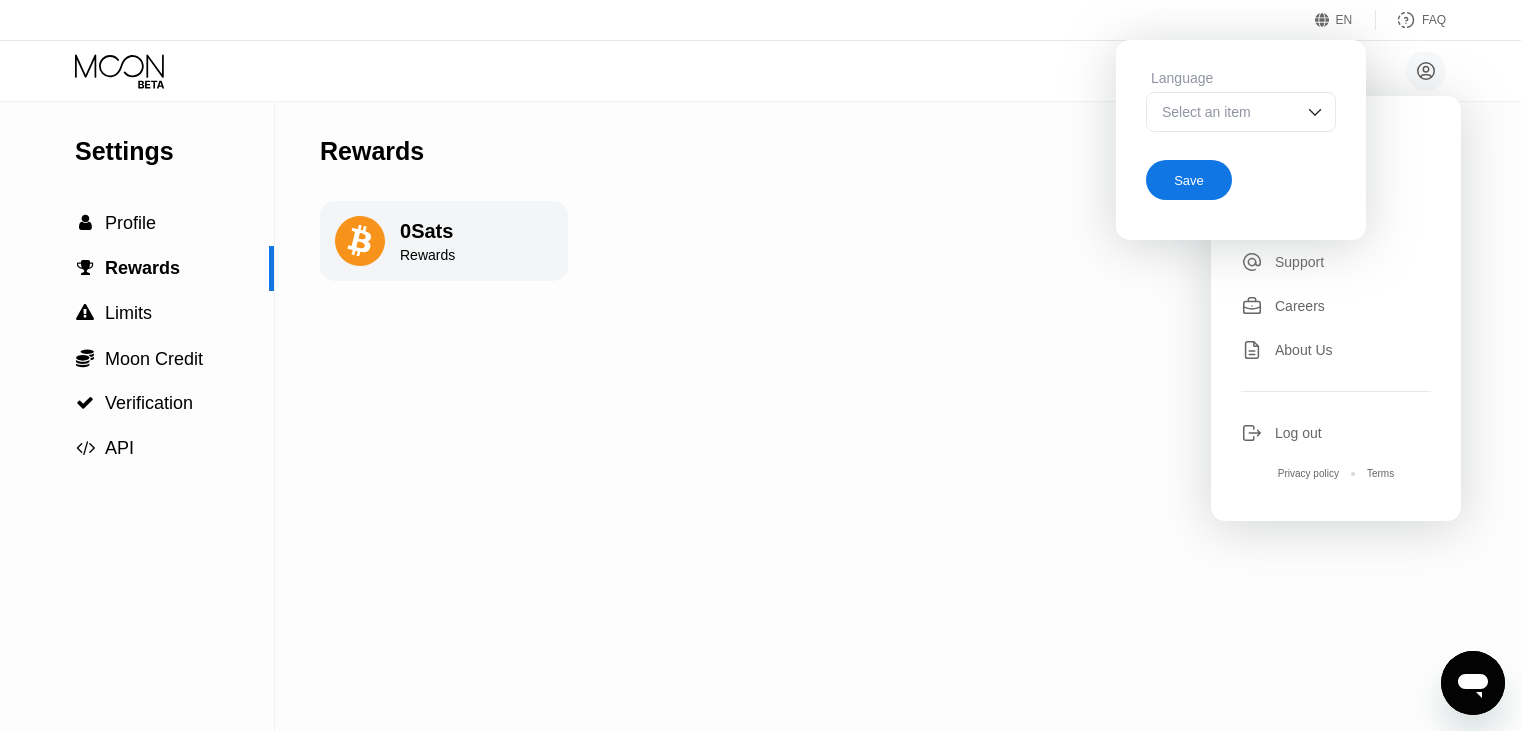 click on "Save" at bounding box center (1189, 180) 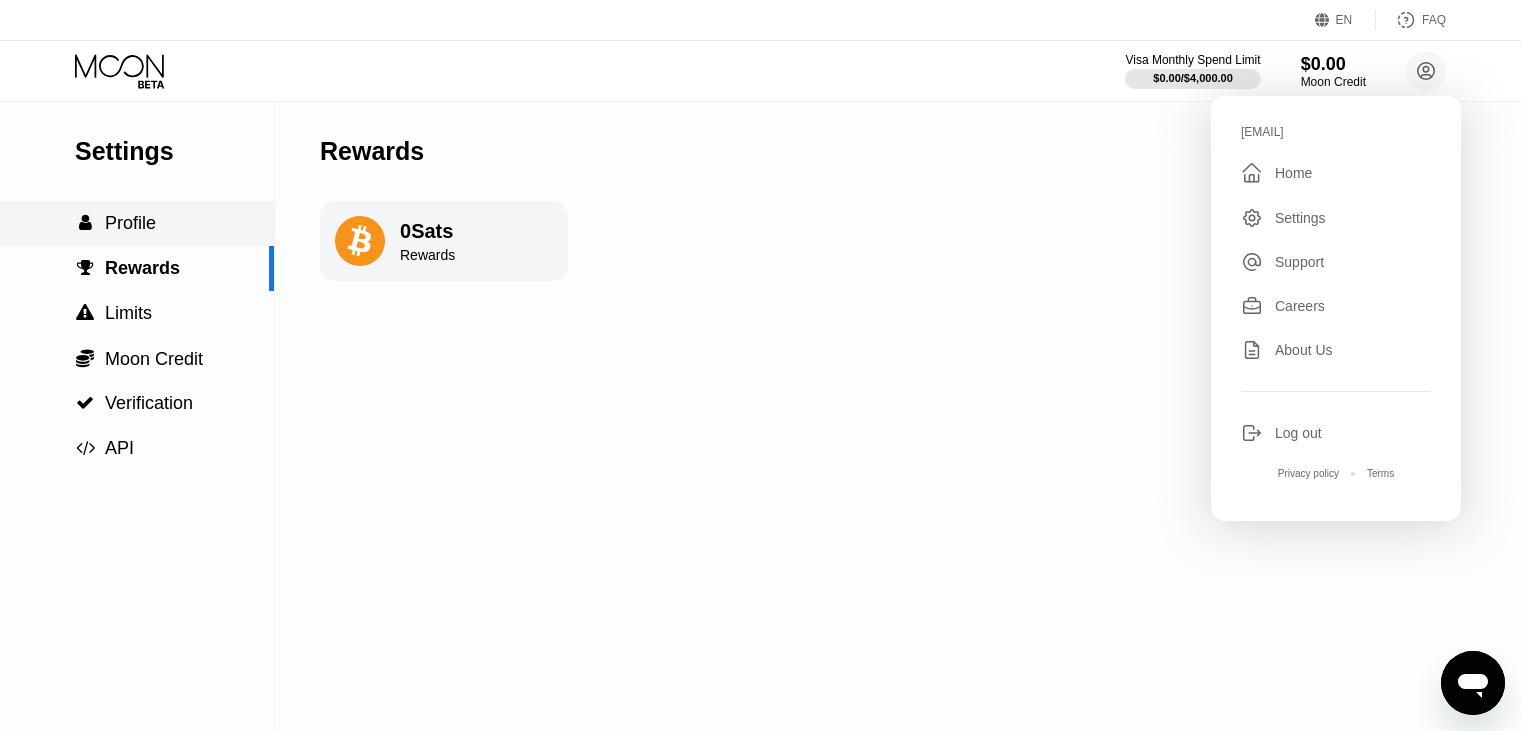 click on " Profile" at bounding box center [137, 223] 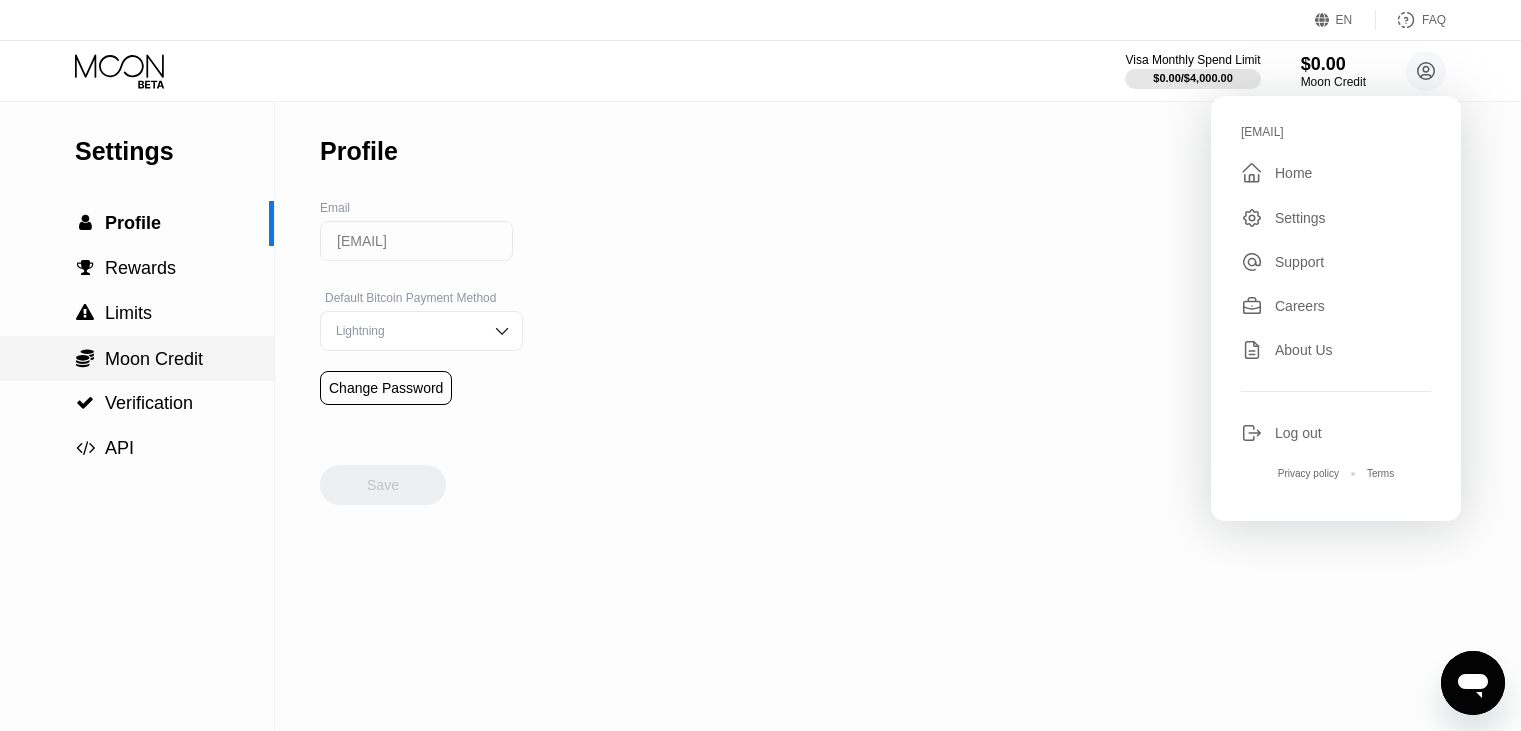 click on "Moon Credit" at bounding box center [154, 359] 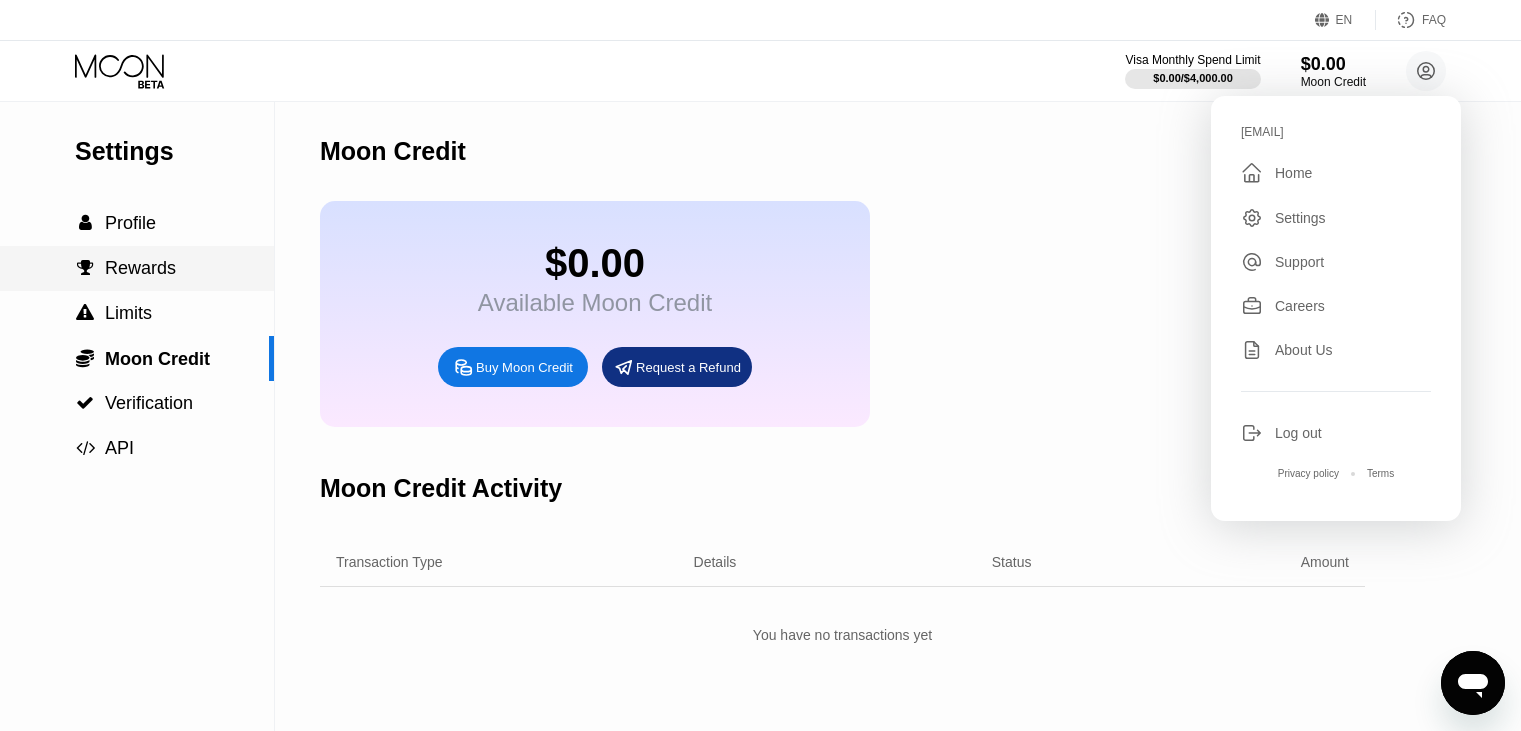 click on " Rewards" at bounding box center [137, 268] 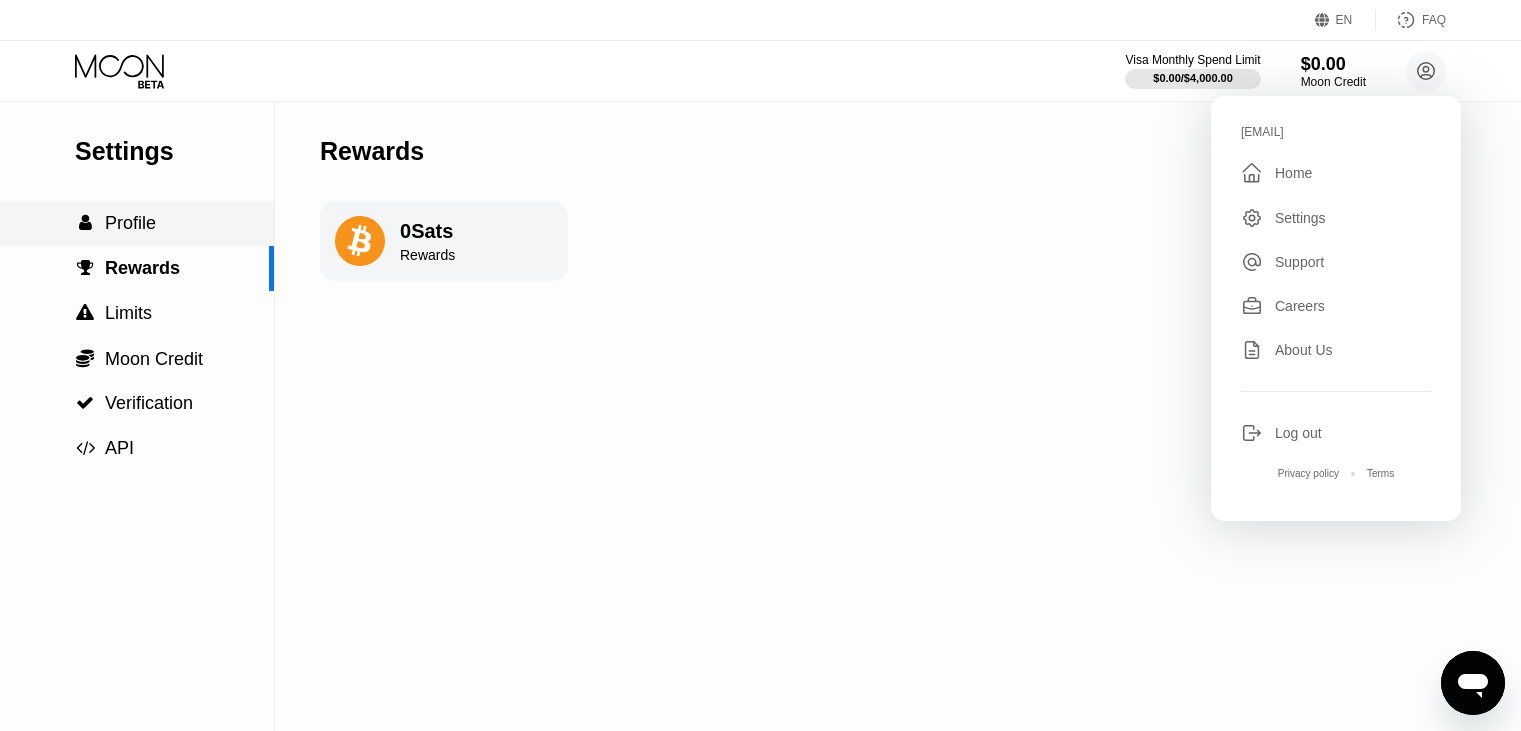 click on " Profile" at bounding box center (137, 223) 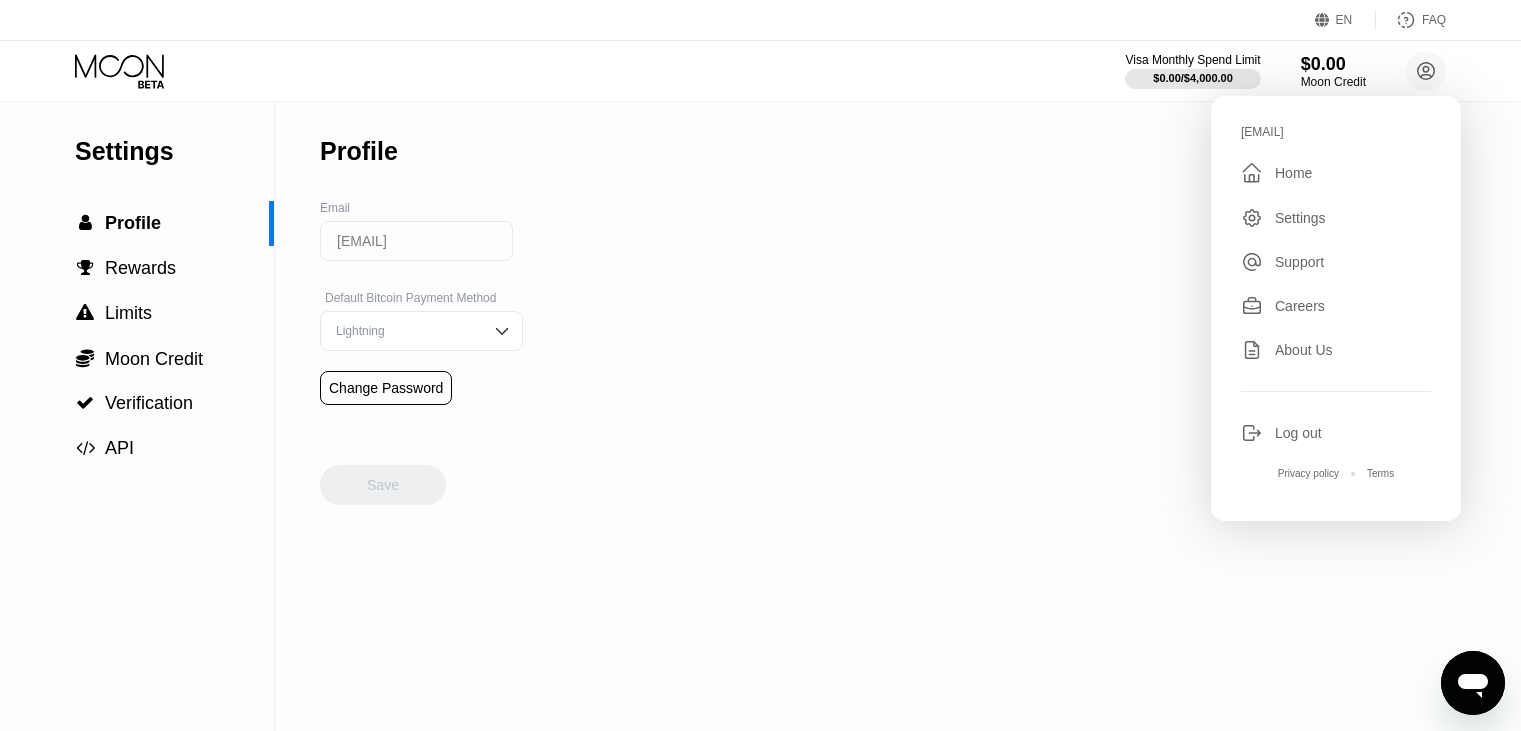 click 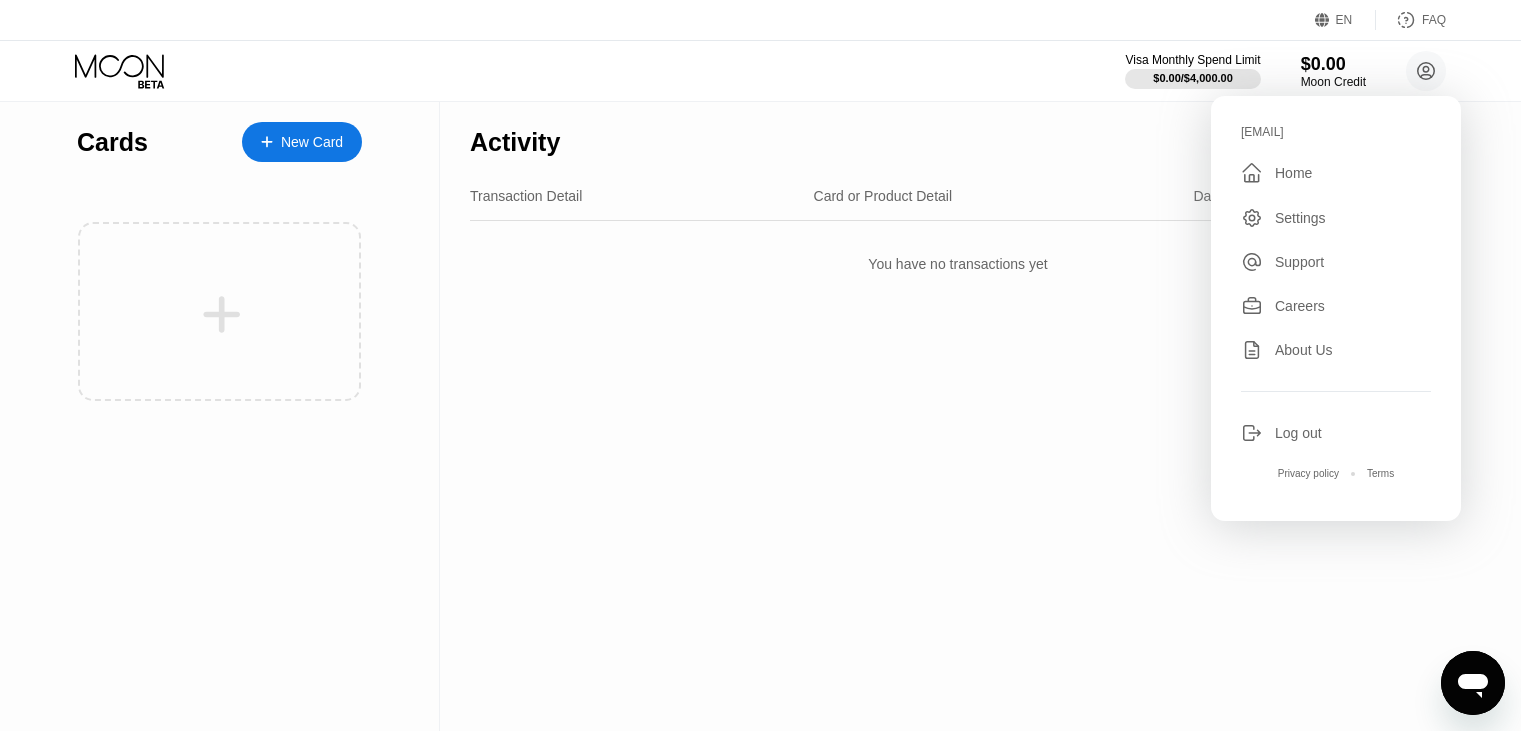 click on "New Card" at bounding box center (302, 142) 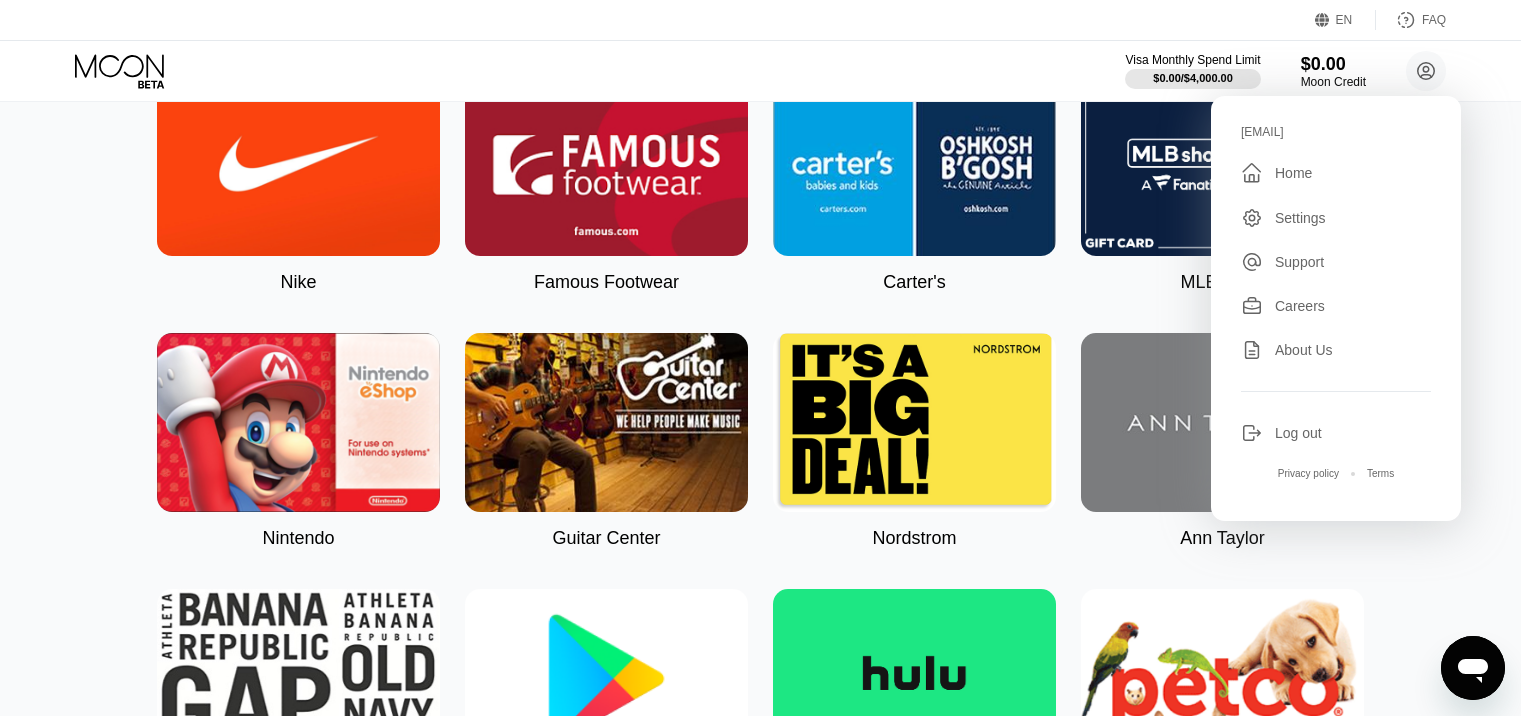 scroll, scrollTop: 300, scrollLeft: 0, axis: vertical 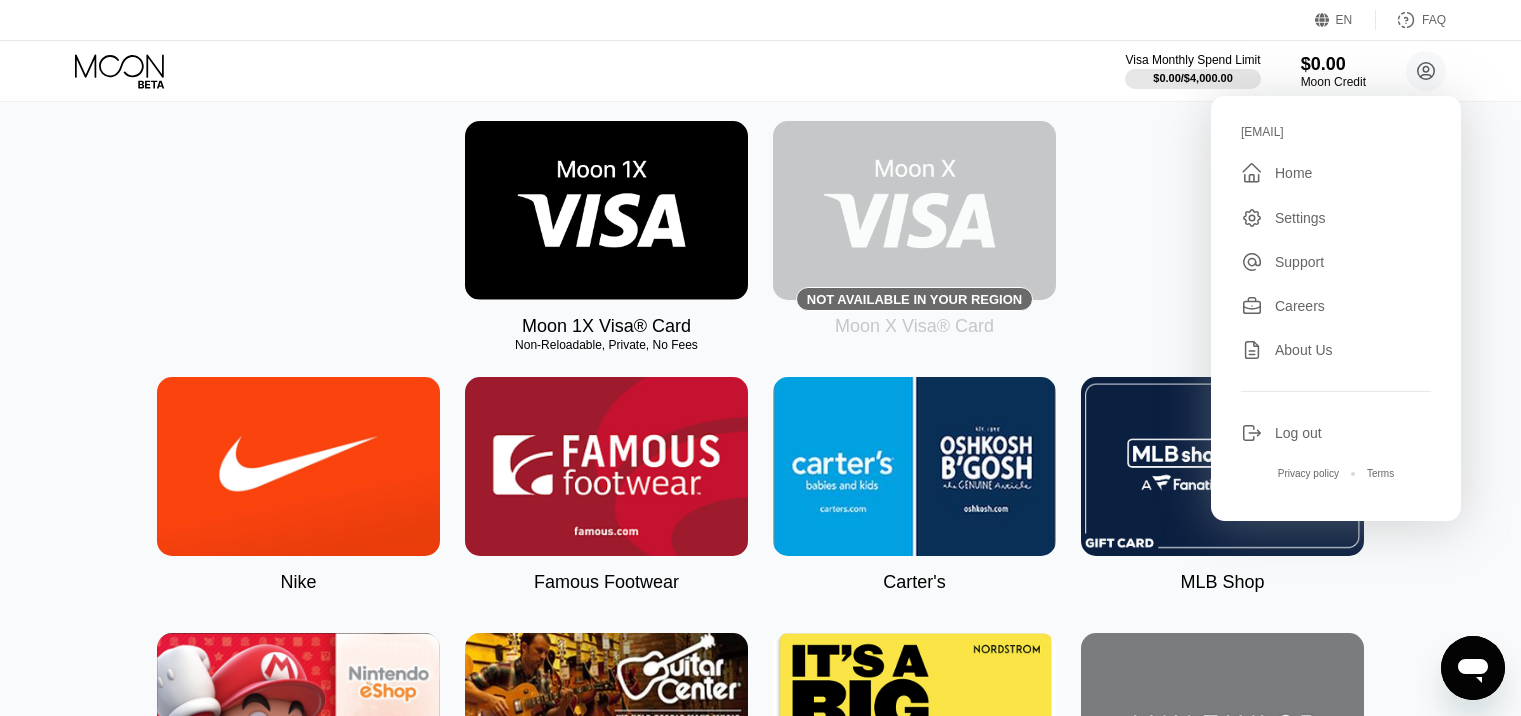 click on "Moon 1X Visa® Card Non-Reloadable, Private, No Fees Not available in your region Moon X Visa® Card" at bounding box center [761, 229] 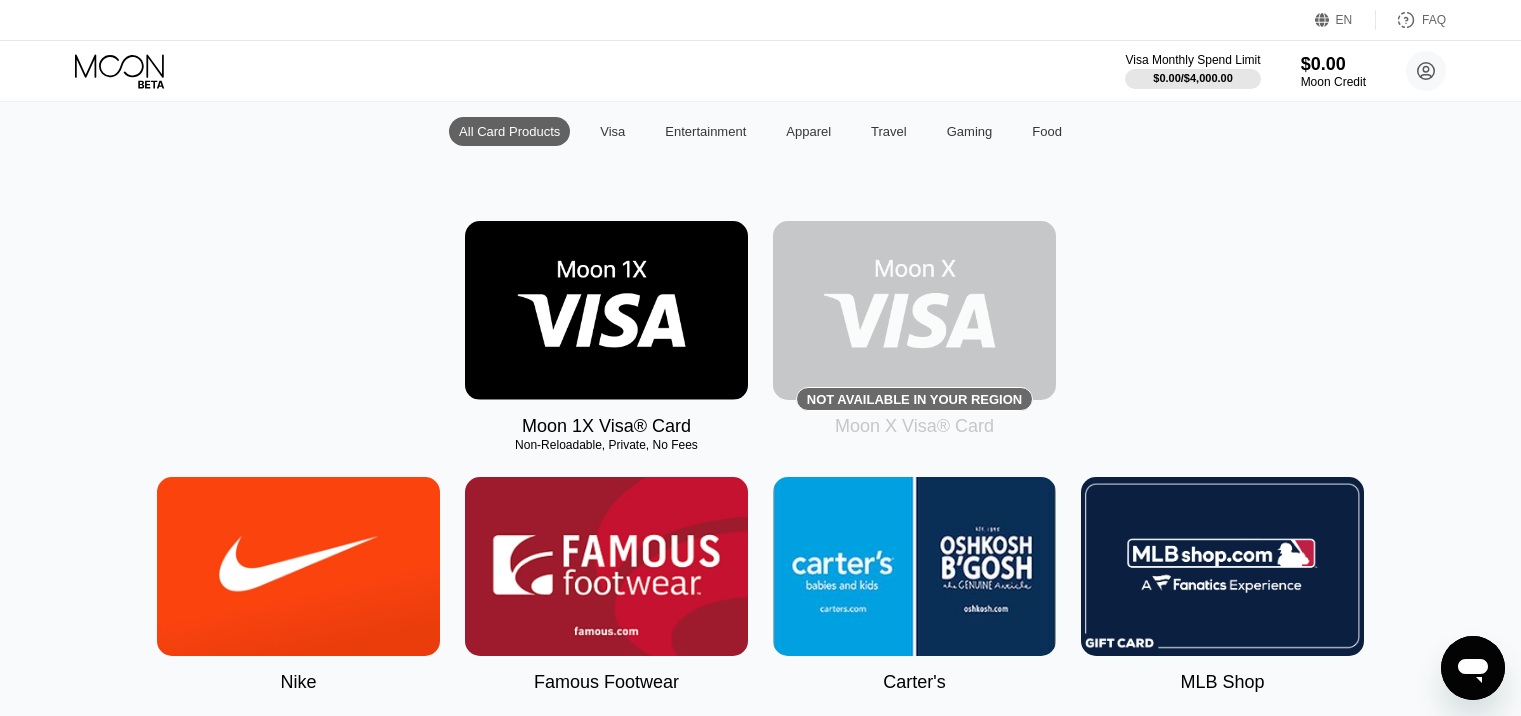 scroll, scrollTop: 100, scrollLeft: 0, axis: vertical 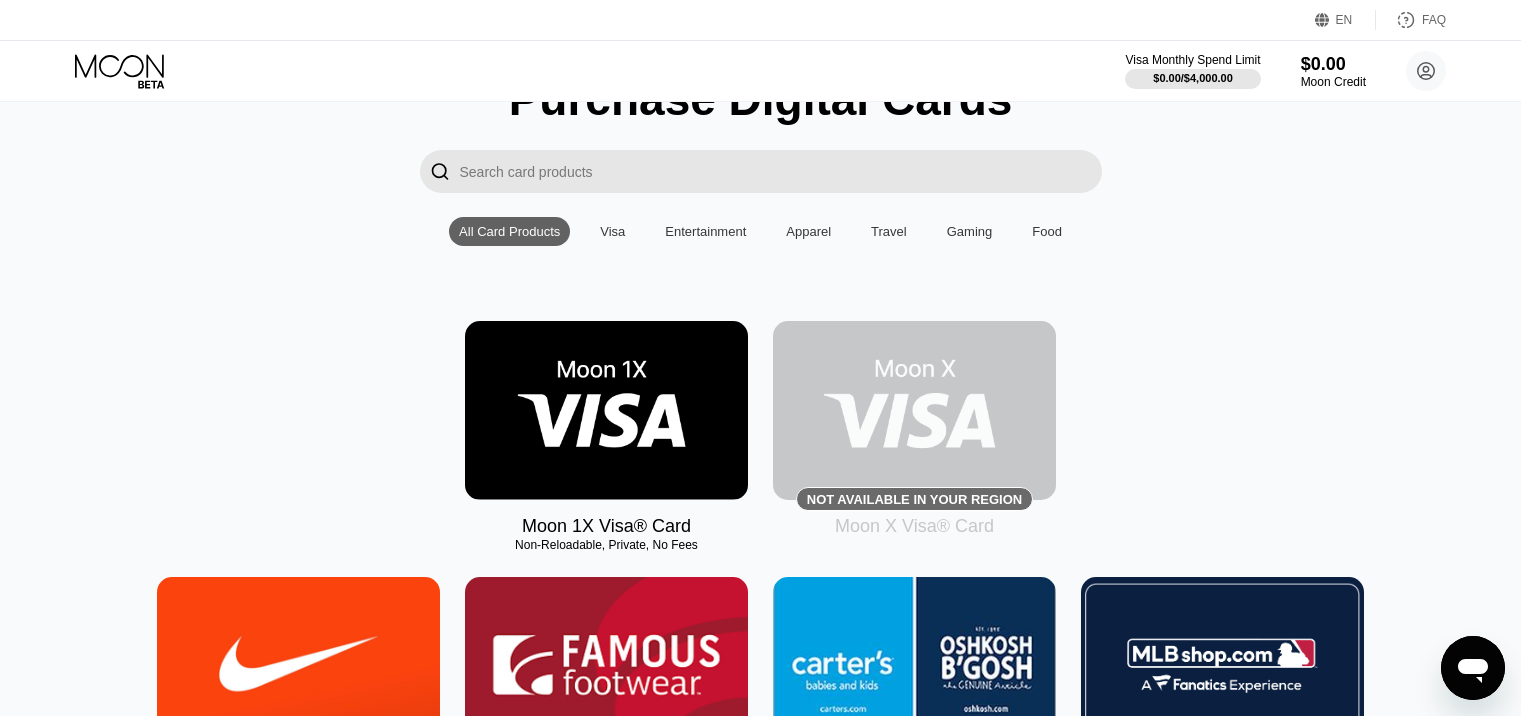 click at bounding box center [606, 410] 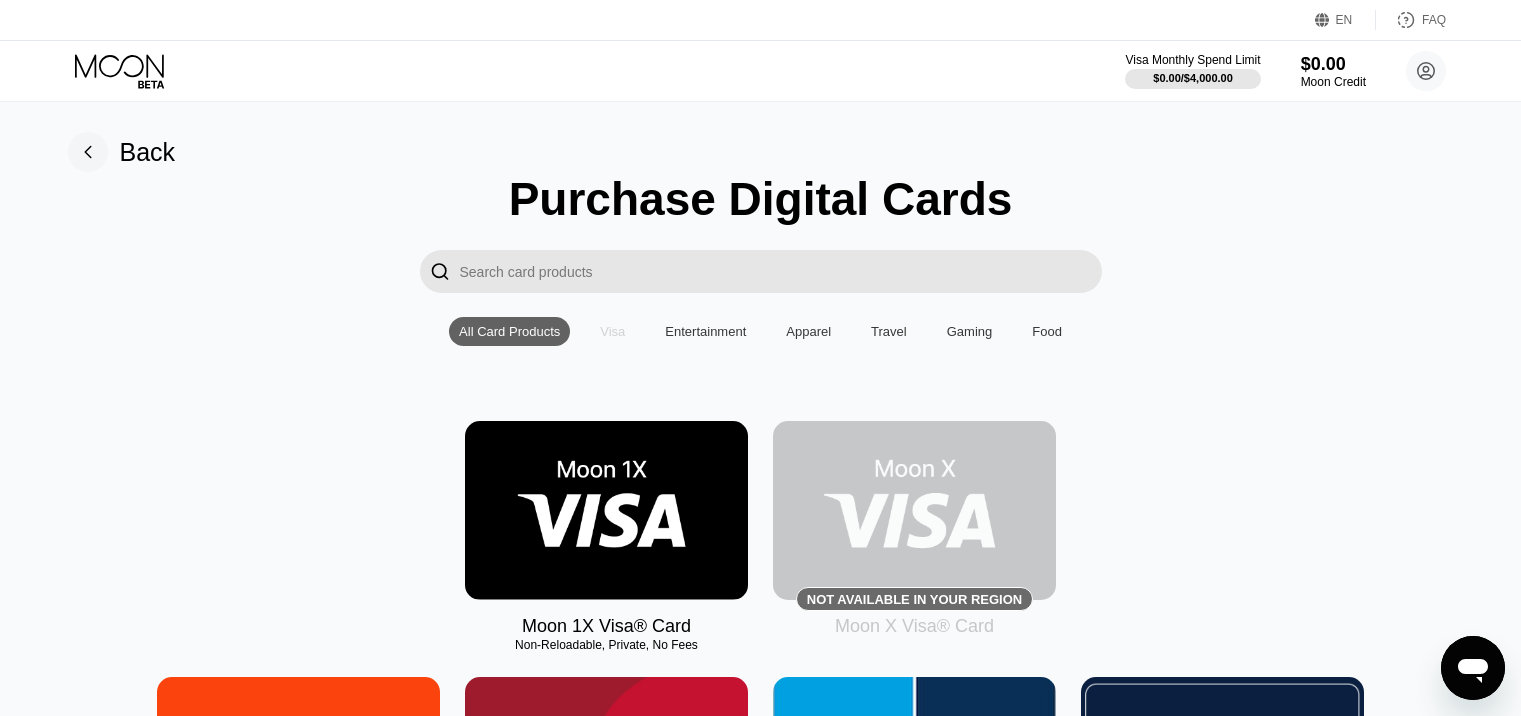 click on "Visa" at bounding box center [612, 331] 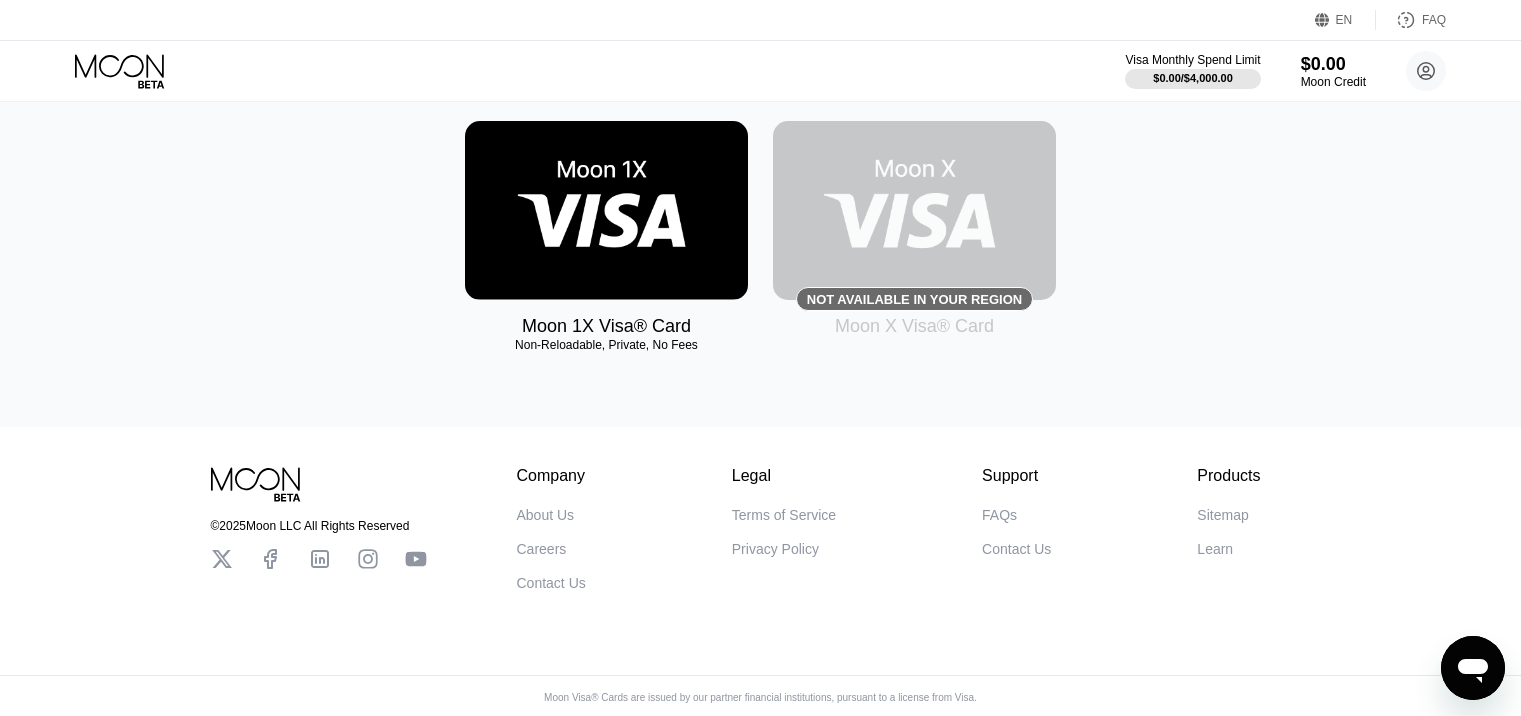 scroll, scrollTop: 0, scrollLeft: 0, axis: both 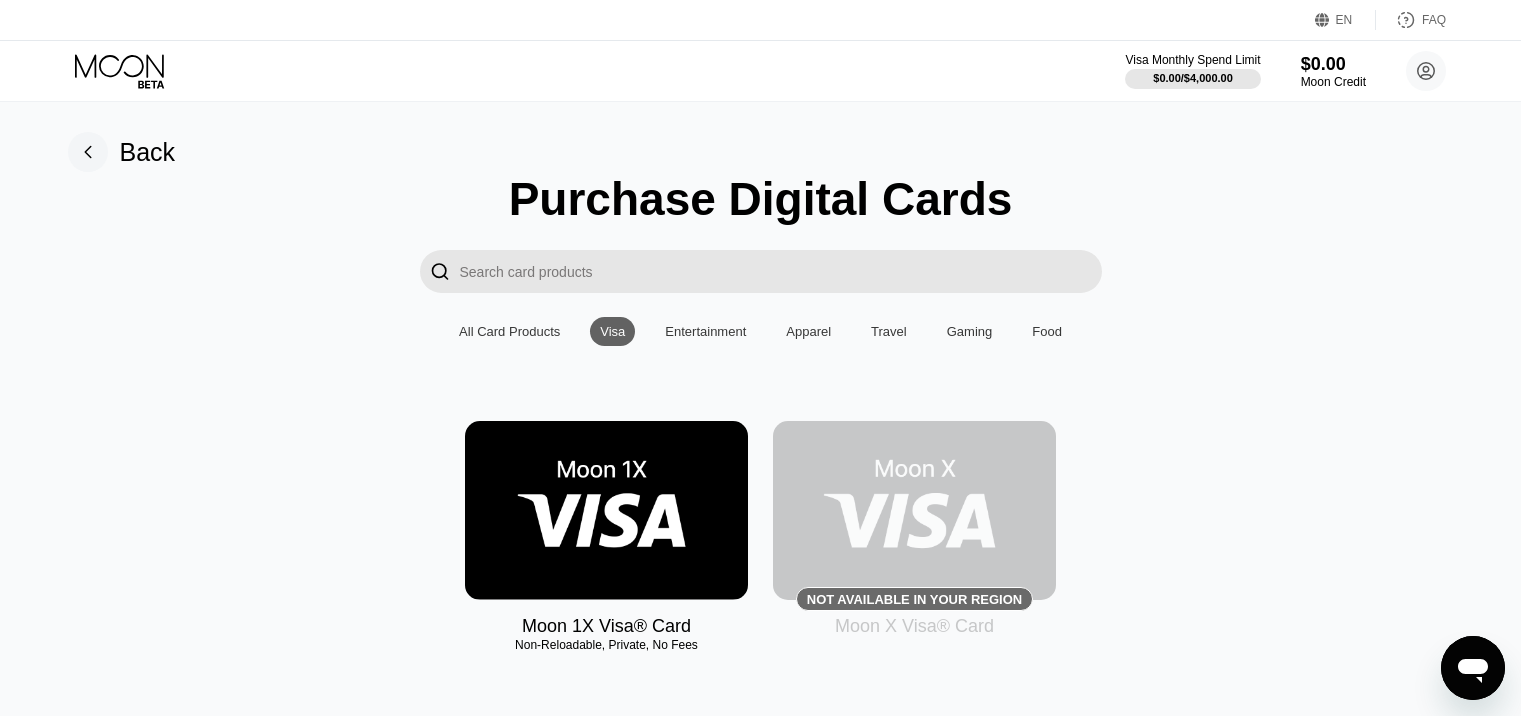 click at bounding box center [606, 510] 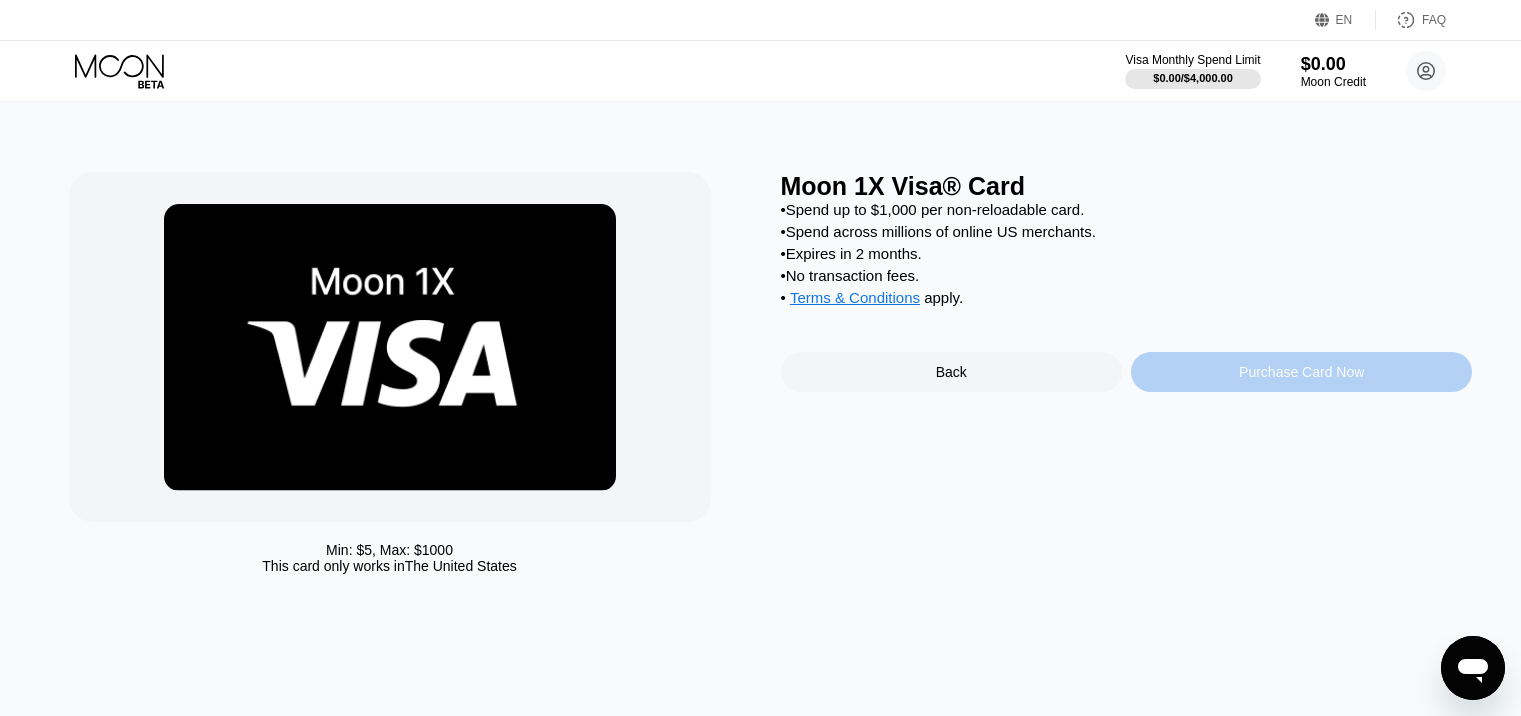 click on "Purchase Card Now" at bounding box center (1301, 372) 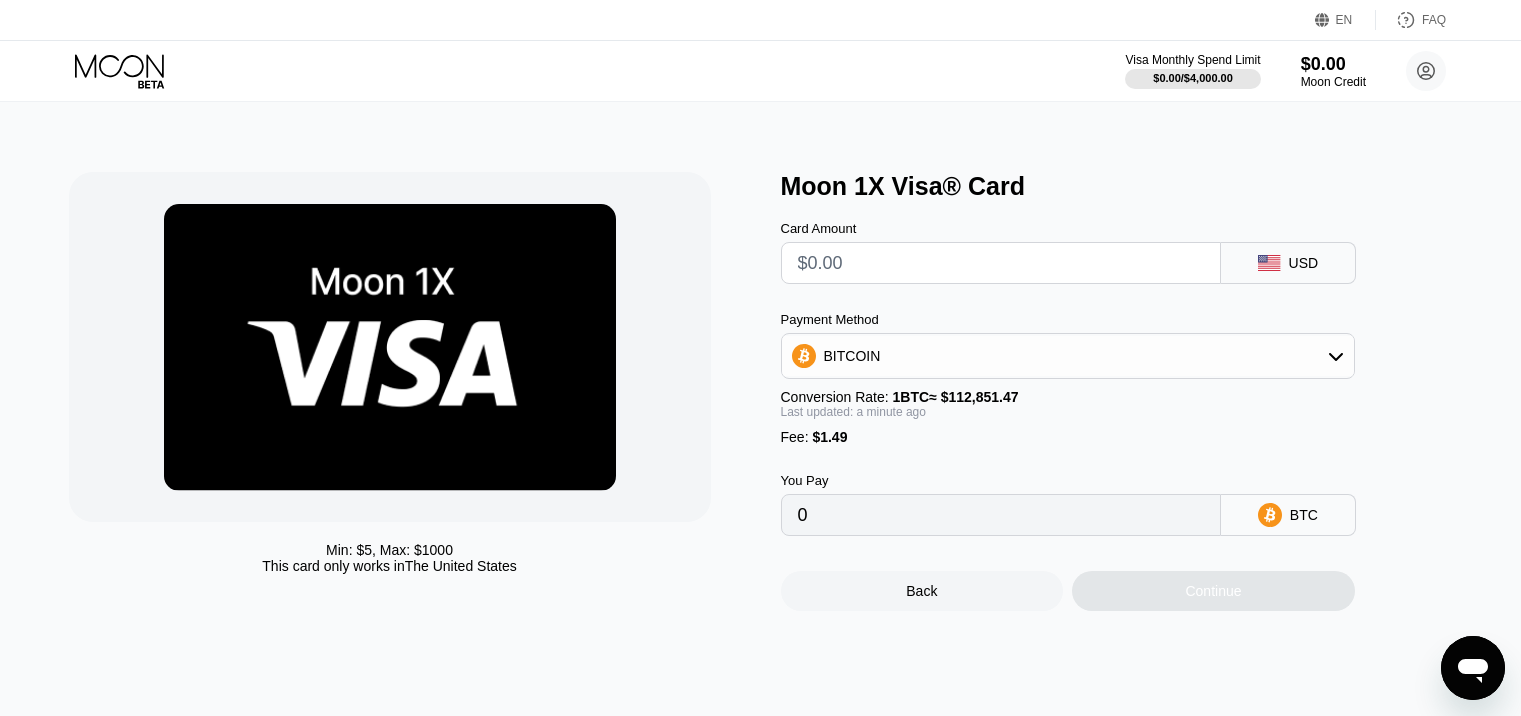 click on "0" at bounding box center (1001, 515) 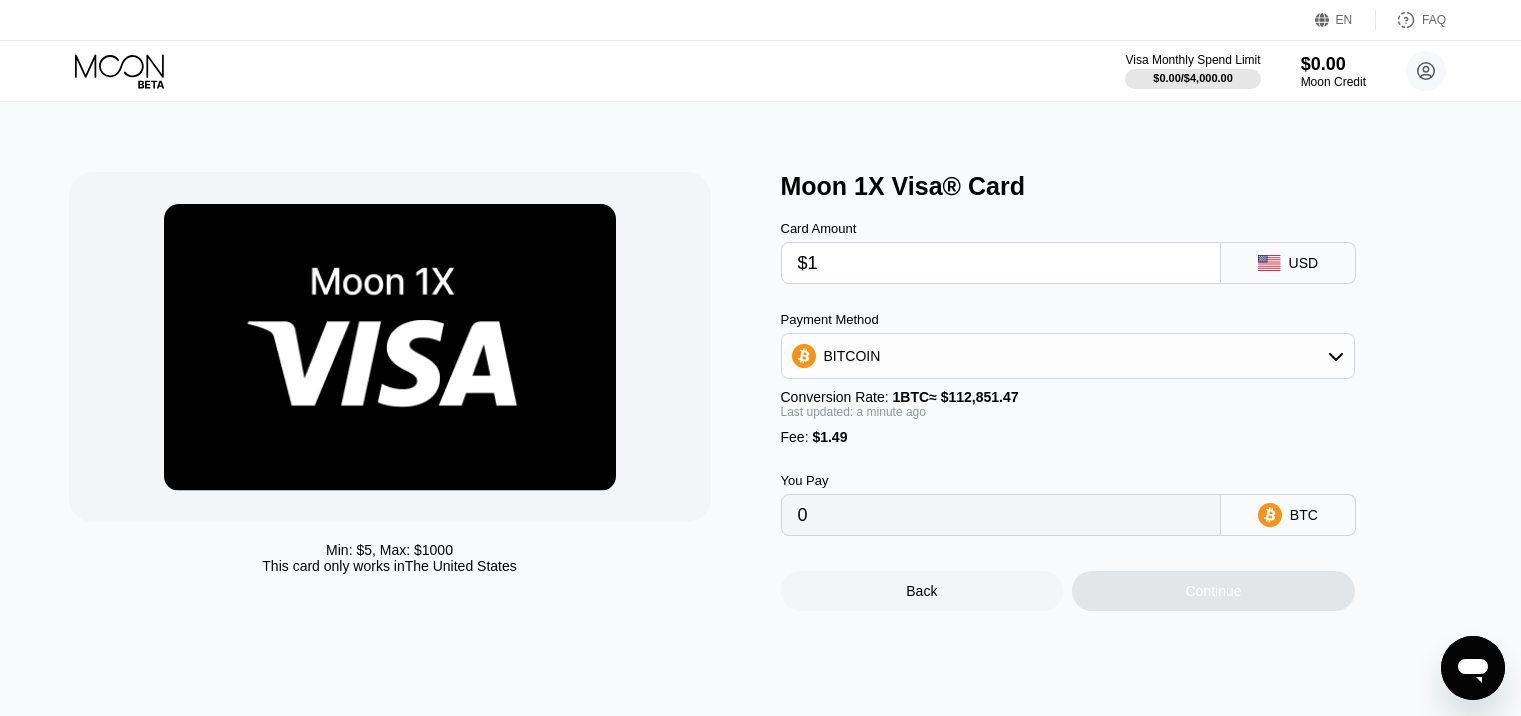 type on "0.00002207" 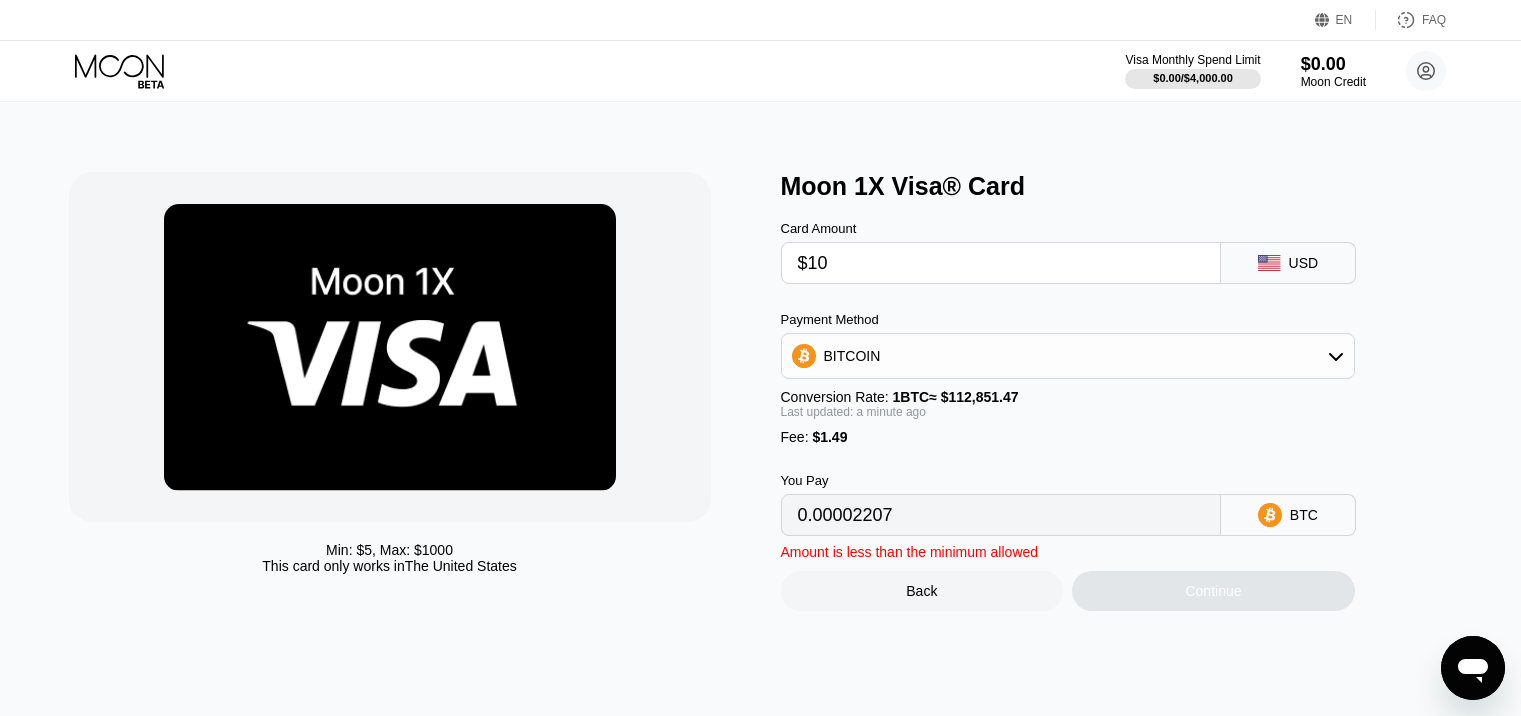 type on "$100" 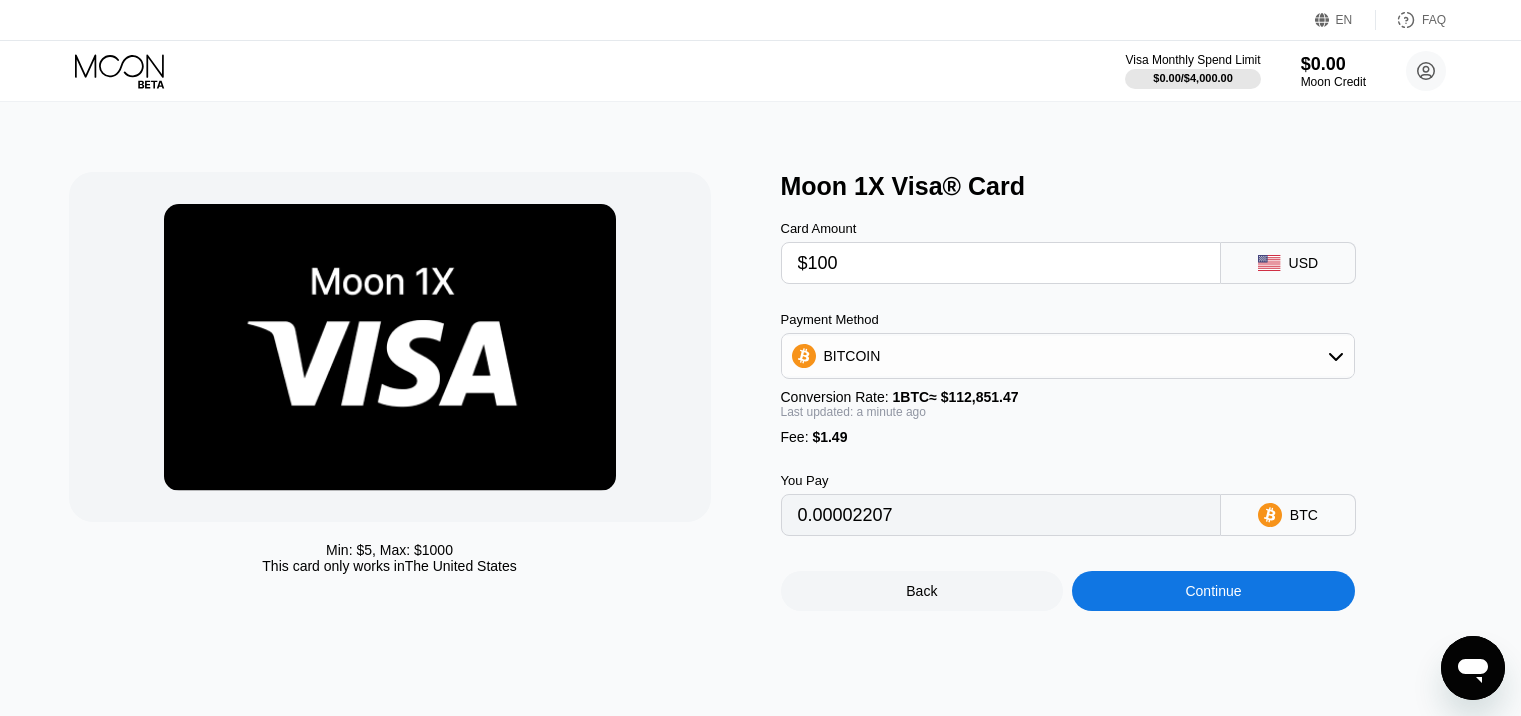 type on "0.00089933" 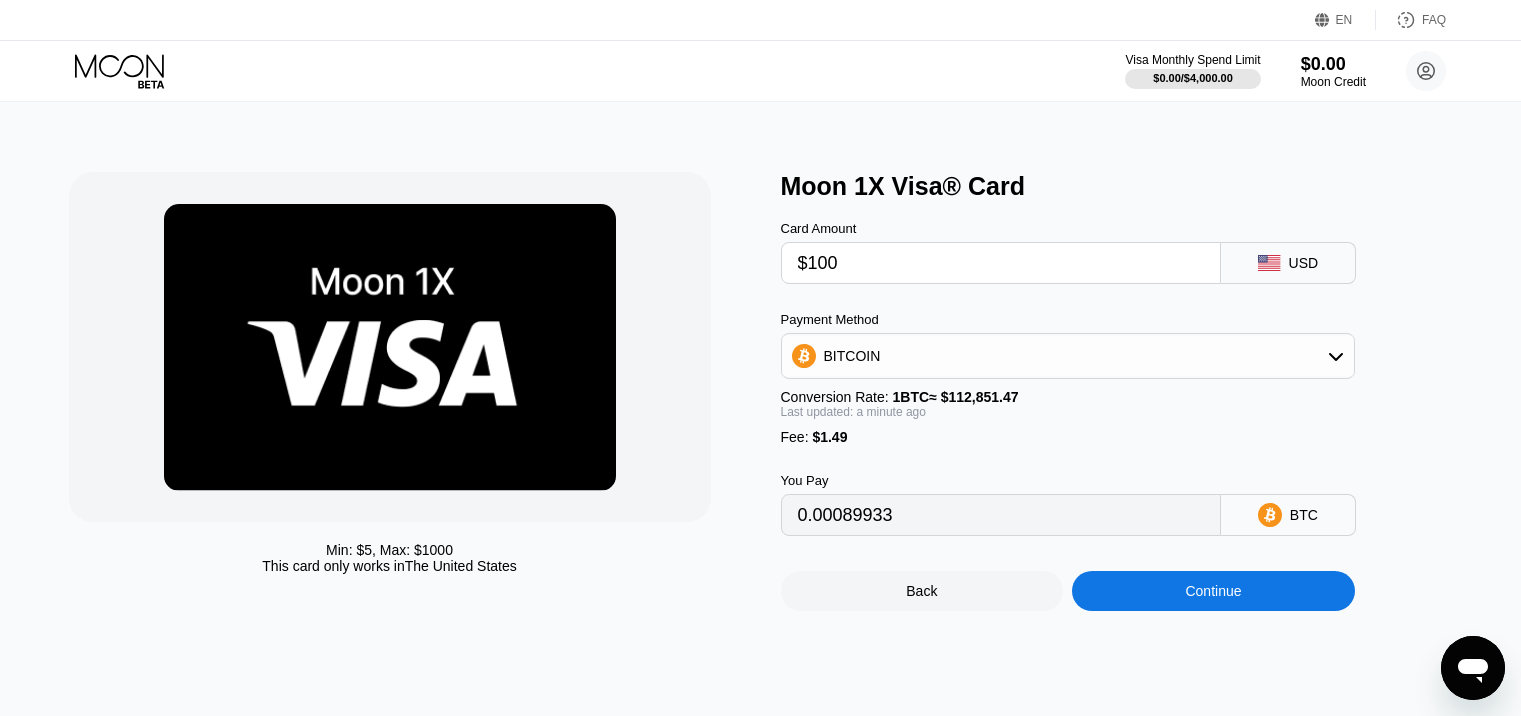 type on "$100" 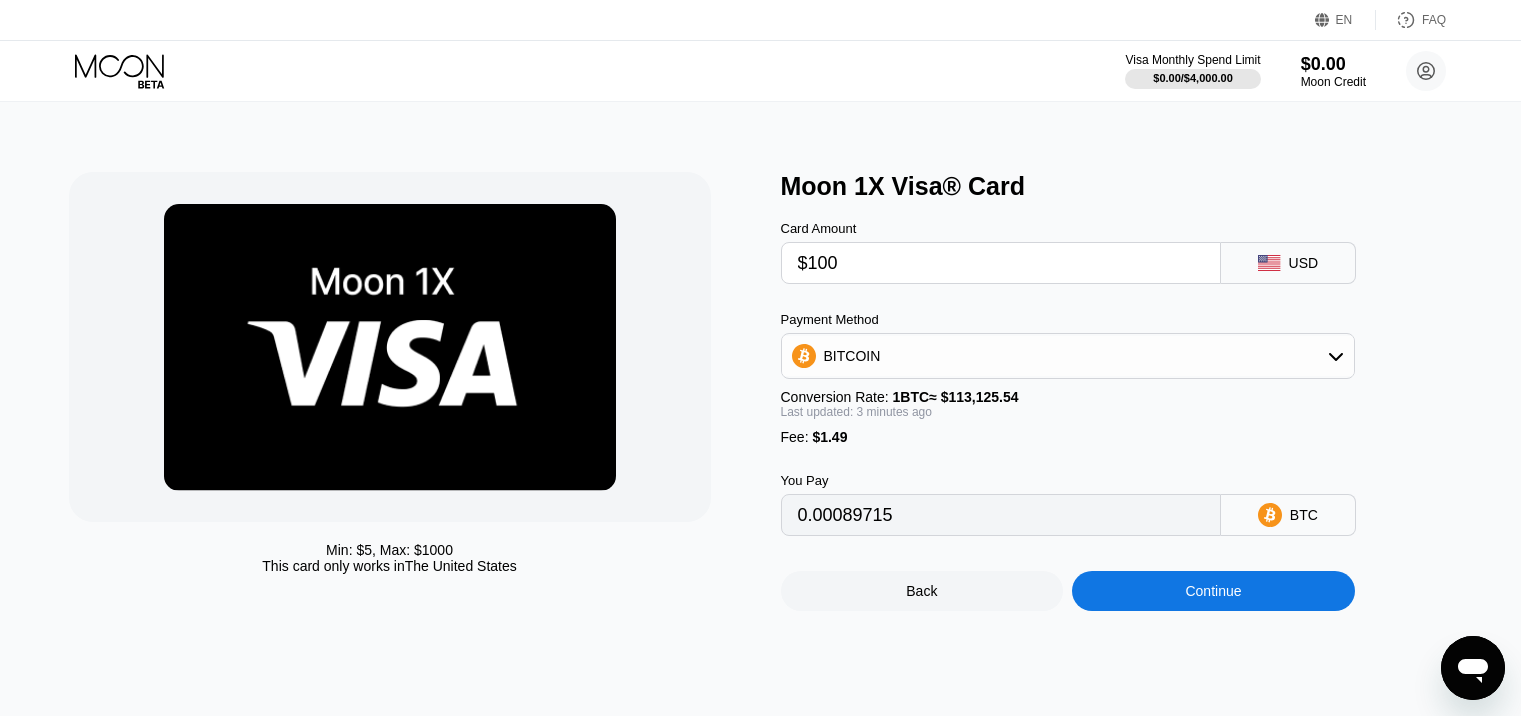 type on "0.00089778" 